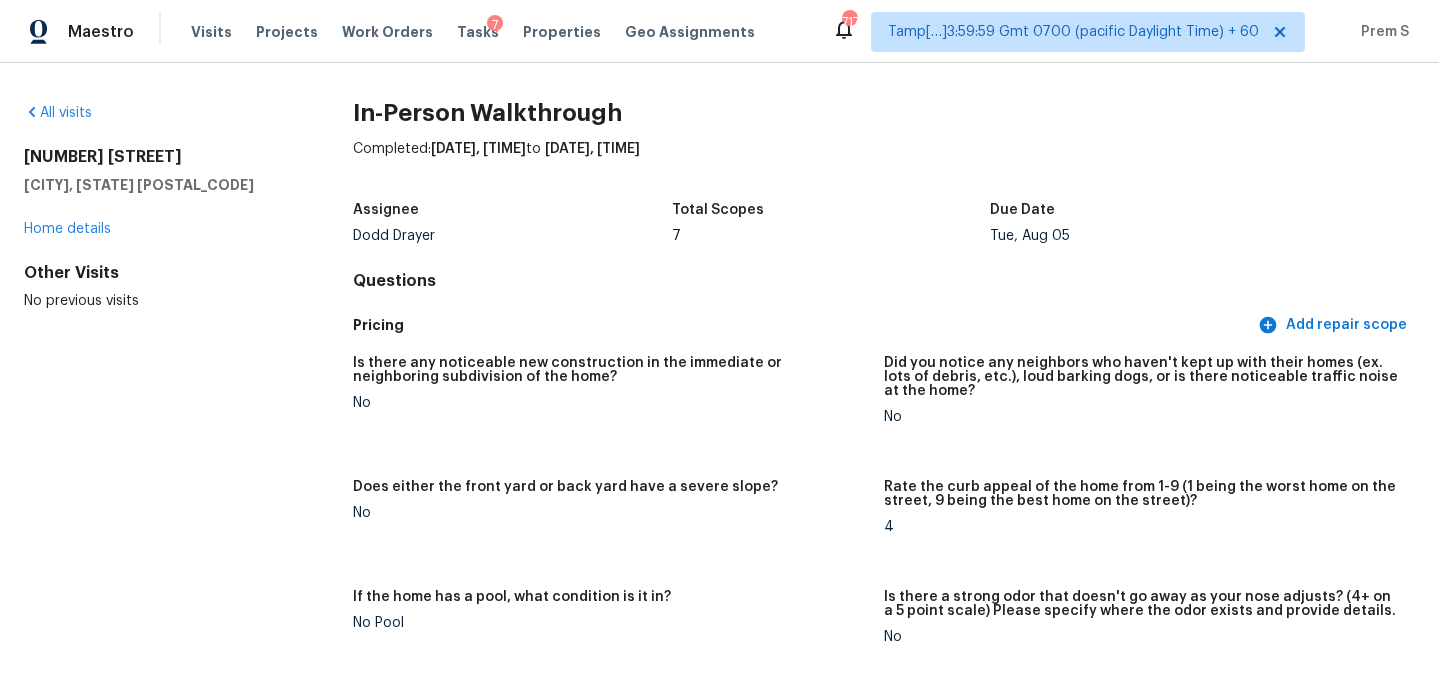 scroll, scrollTop: 0, scrollLeft: 0, axis: both 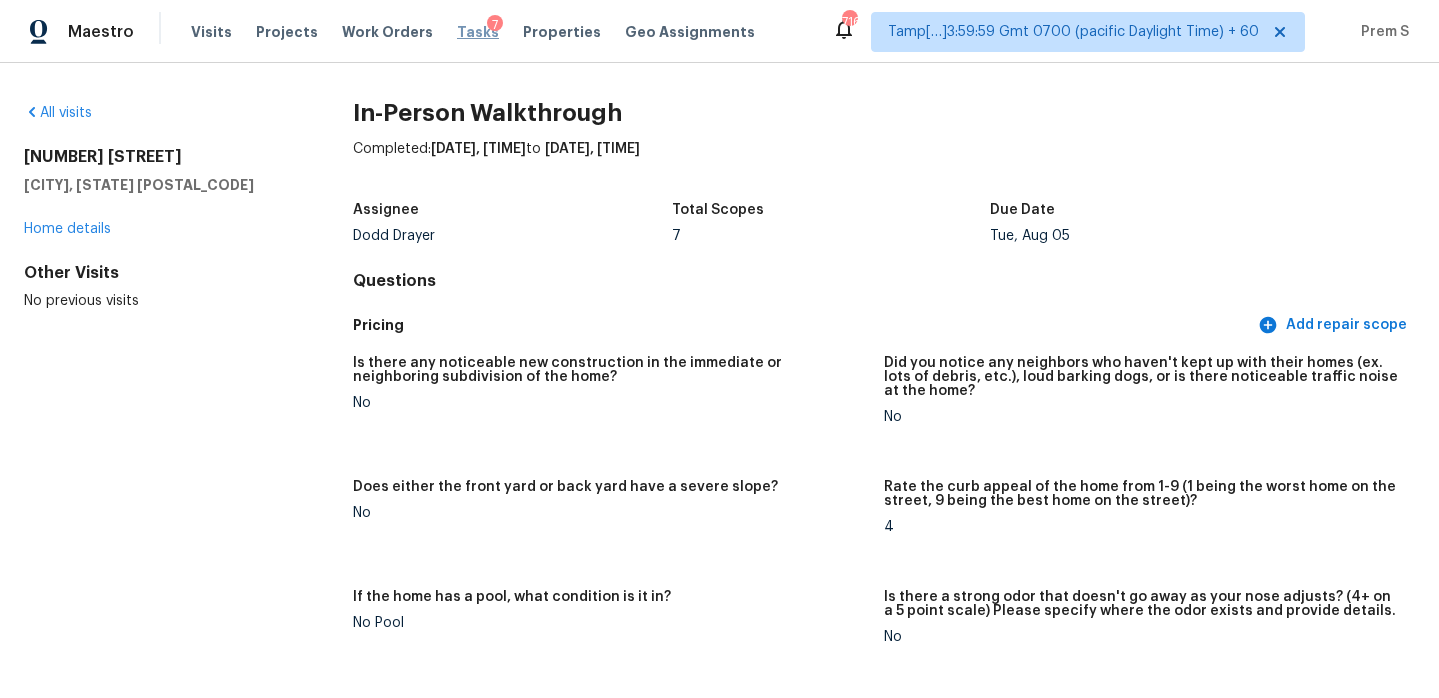 click on "Tasks" at bounding box center [478, 32] 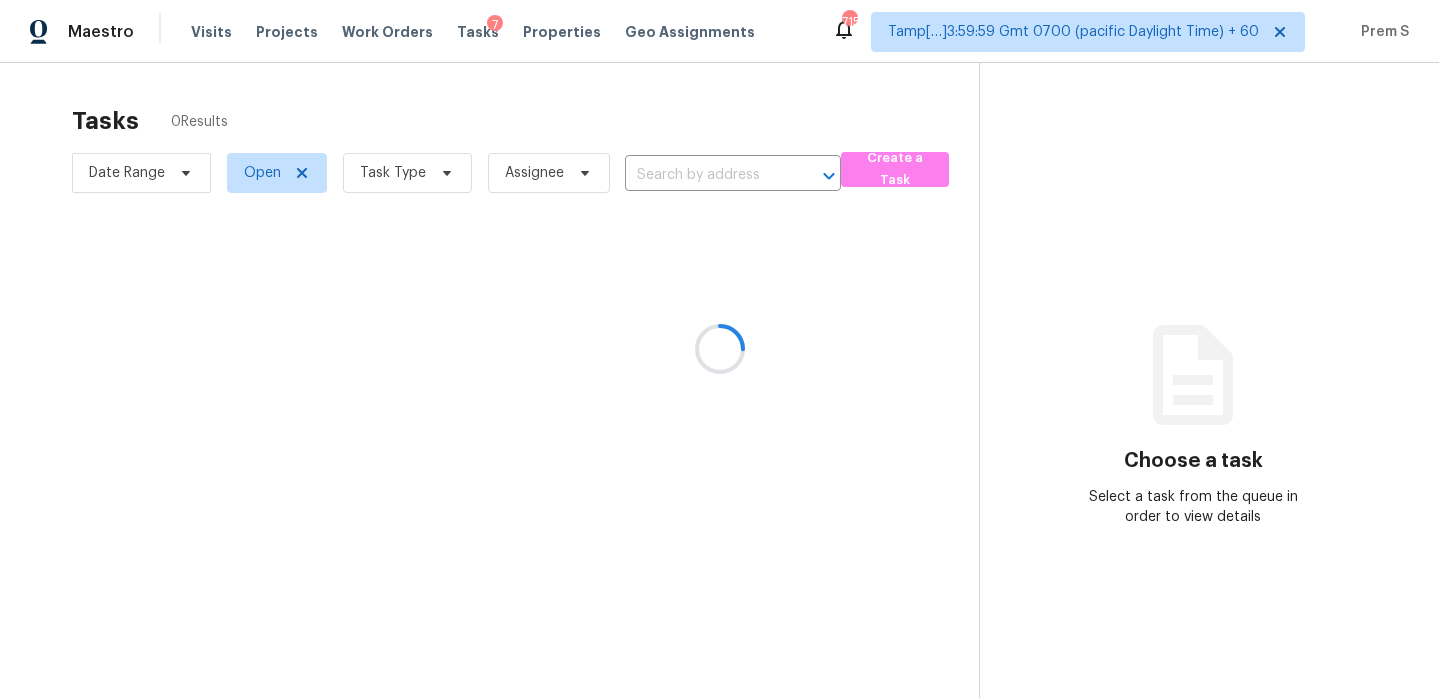 click at bounding box center (719, 349) 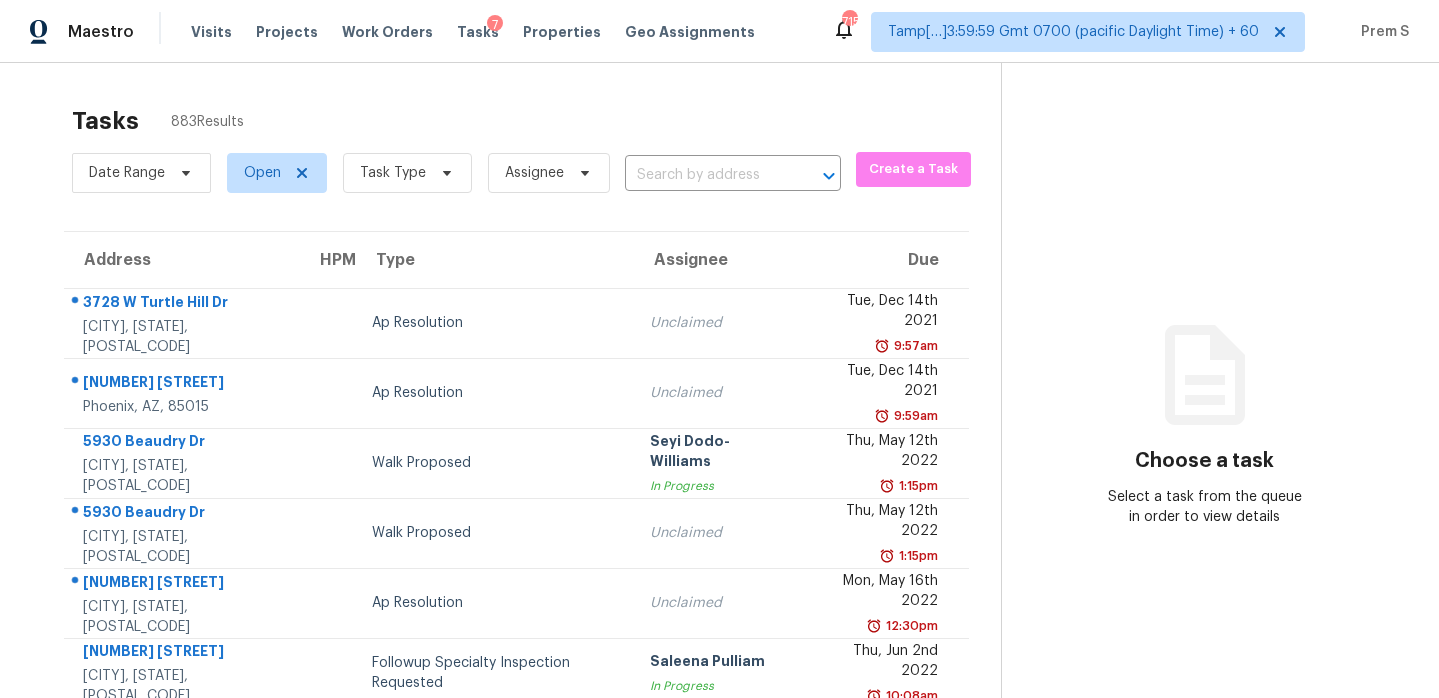click at bounding box center [705, 175] 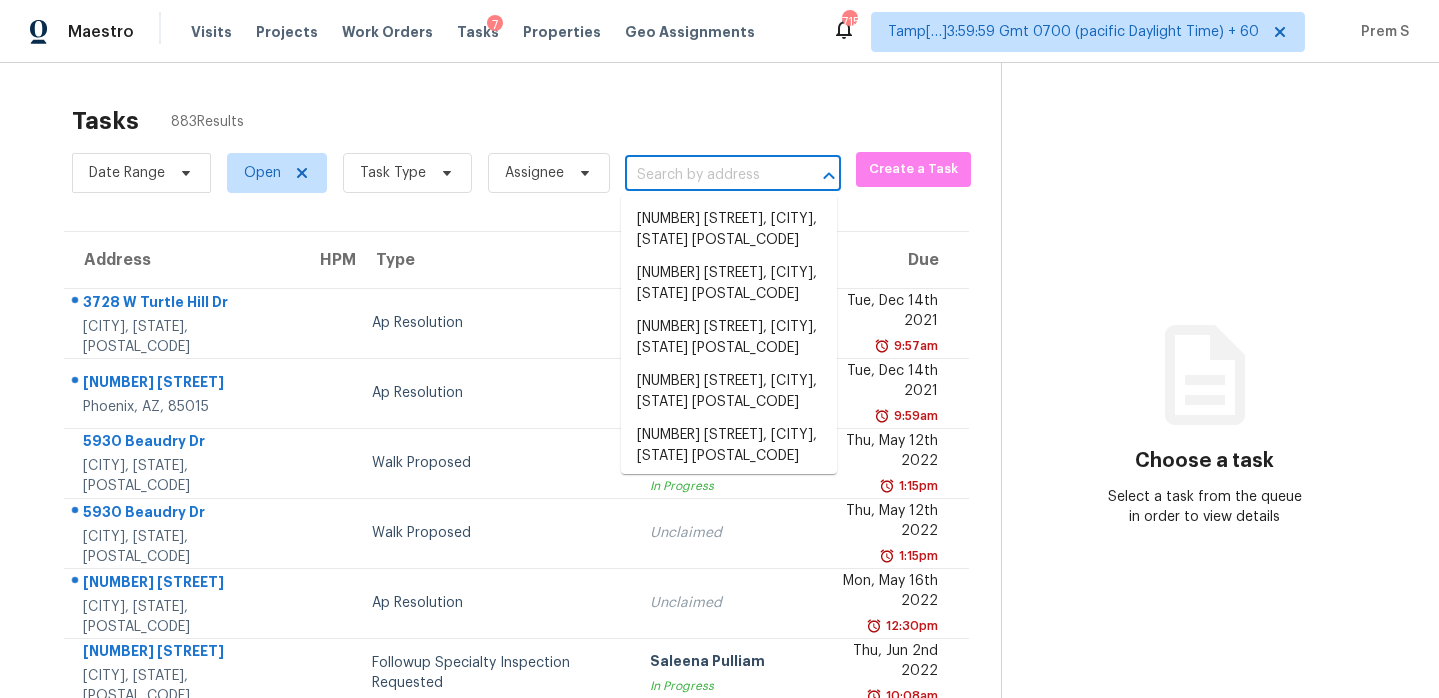 paste on "[NUMBER] [STREET], [CITY], [STATE] [POSTAL_CODE]" 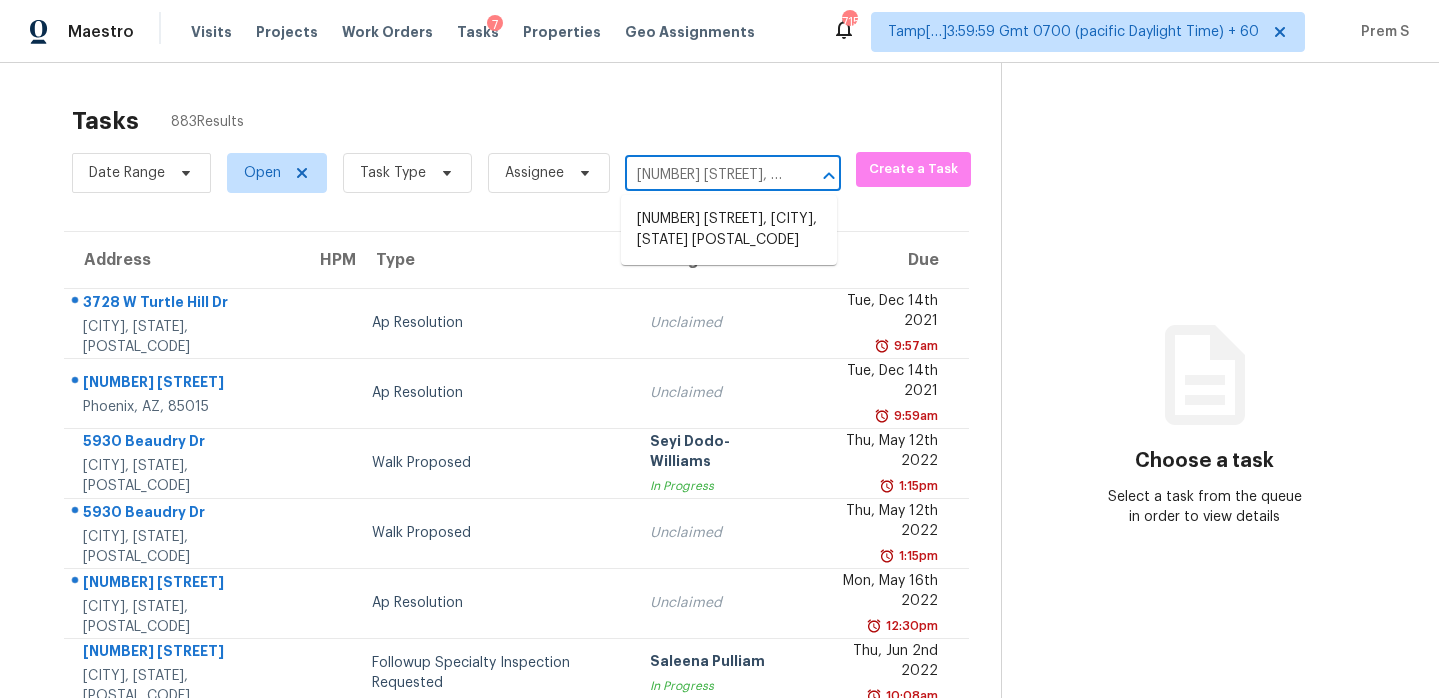 scroll, scrollTop: 0, scrollLeft: 118, axis: horizontal 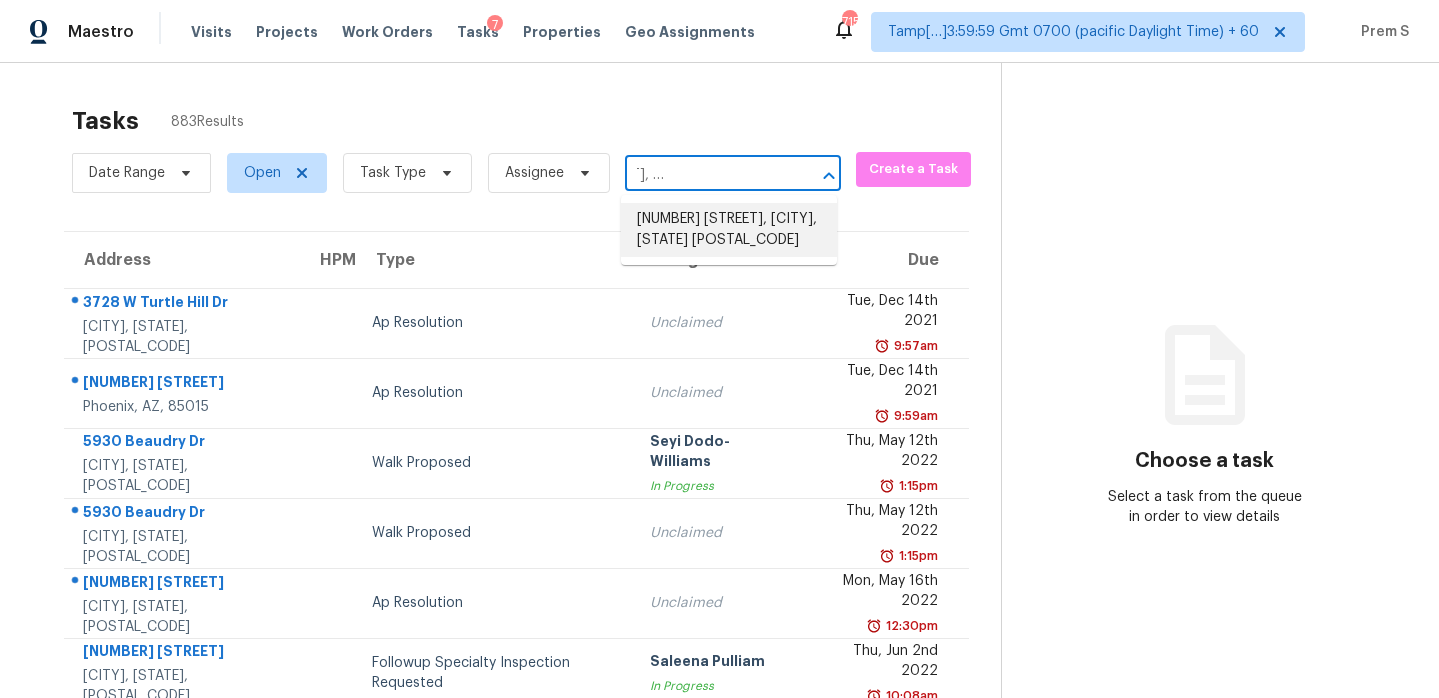 click on "[NUMBER] [STREET], [CITY], [STATE] [POSTAL_CODE]" at bounding box center (729, 230) 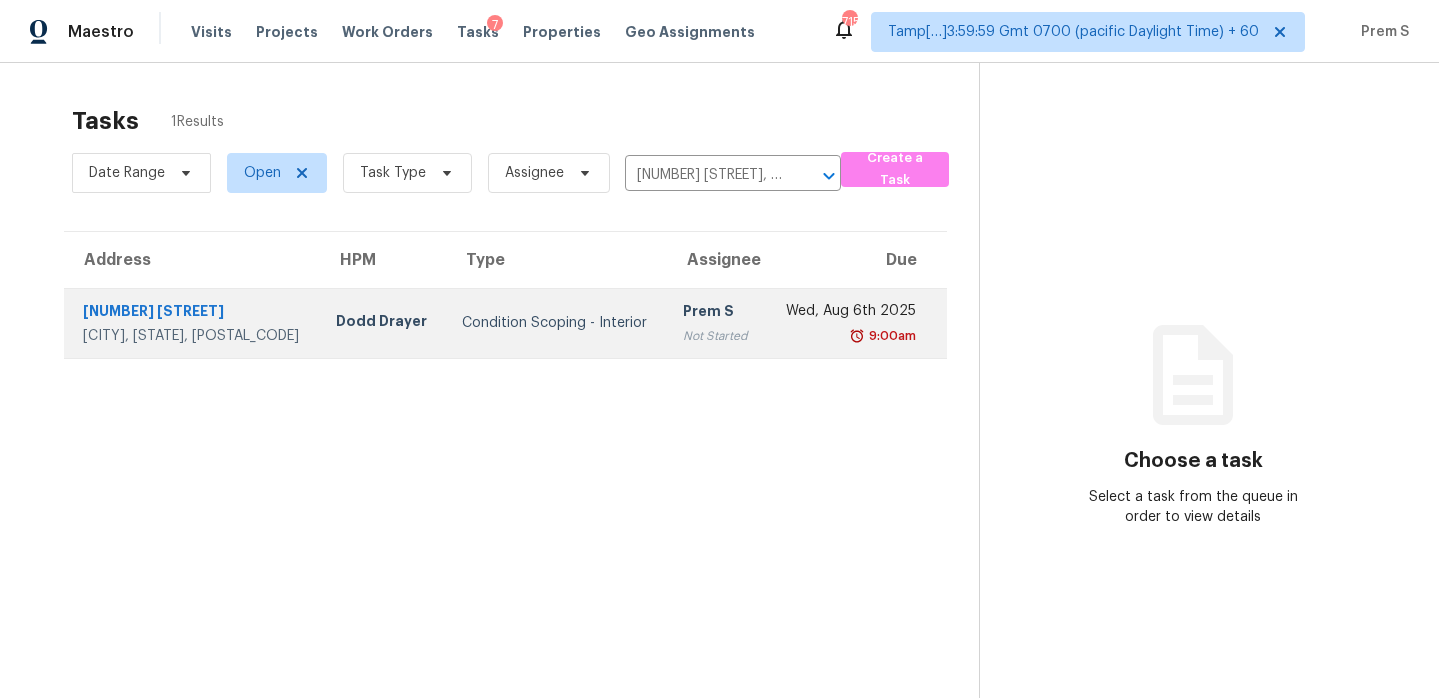 click on "Not Started" at bounding box center [716, 336] 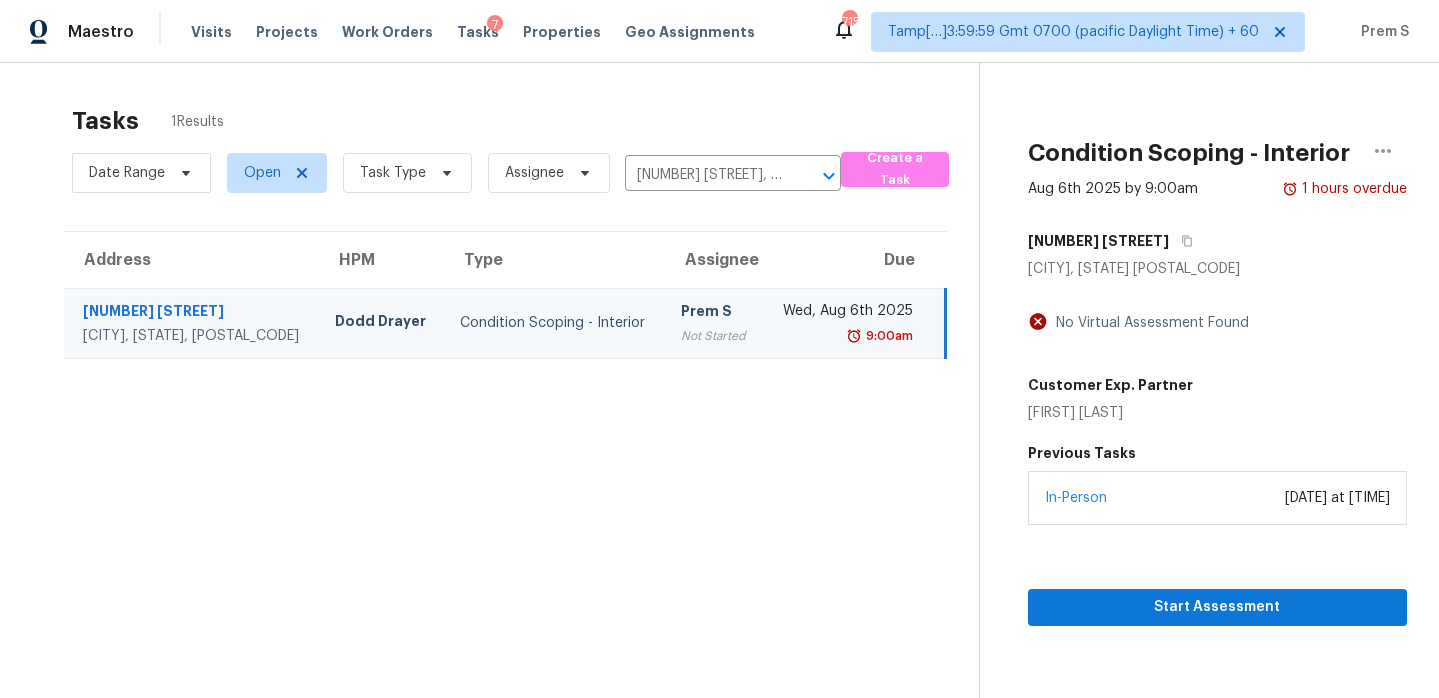 scroll, scrollTop: 63, scrollLeft: 0, axis: vertical 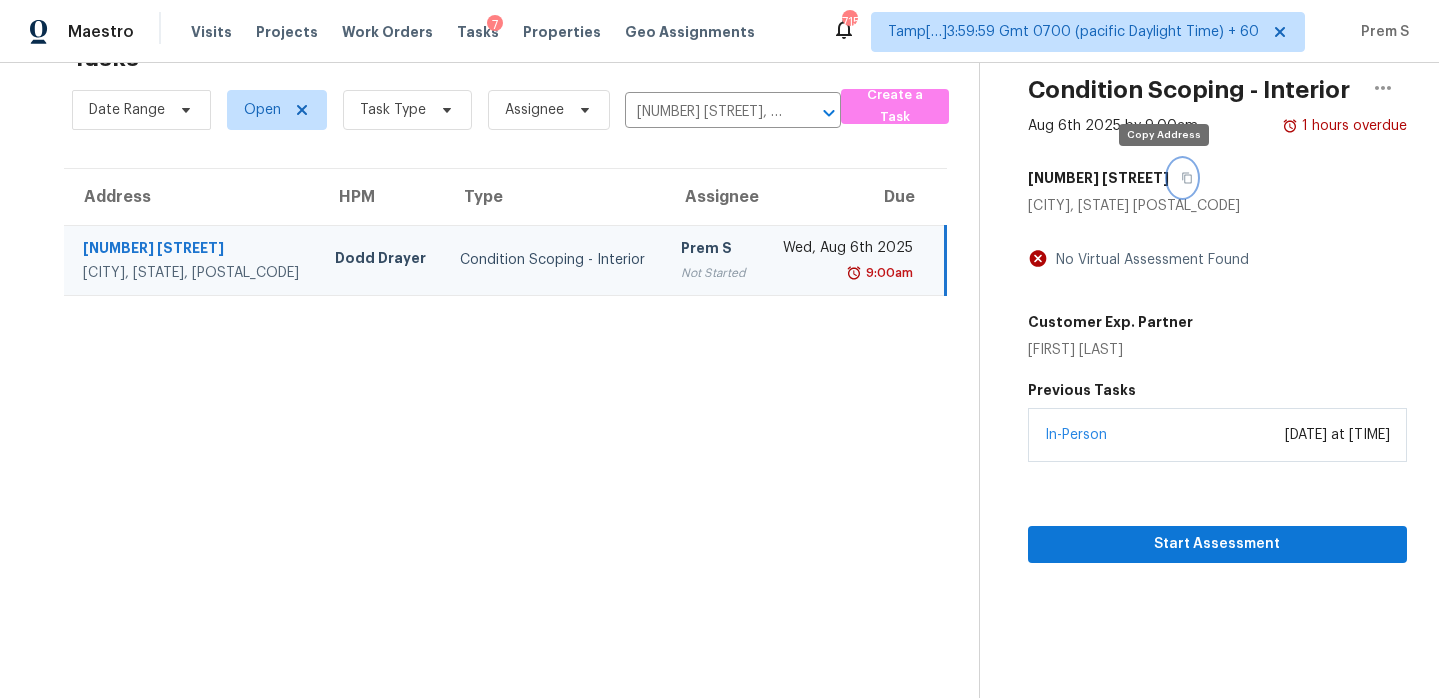 click 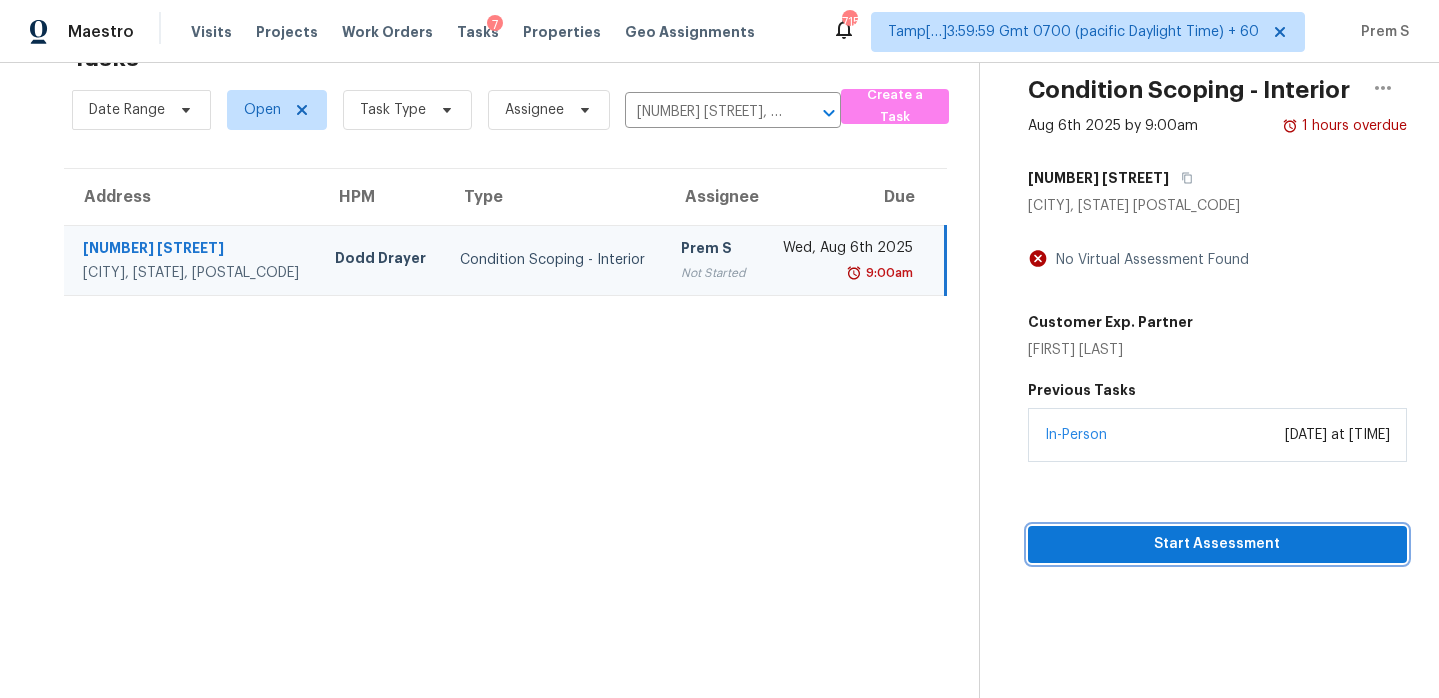 click on "Start Assessment" at bounding box center [1217, 544] 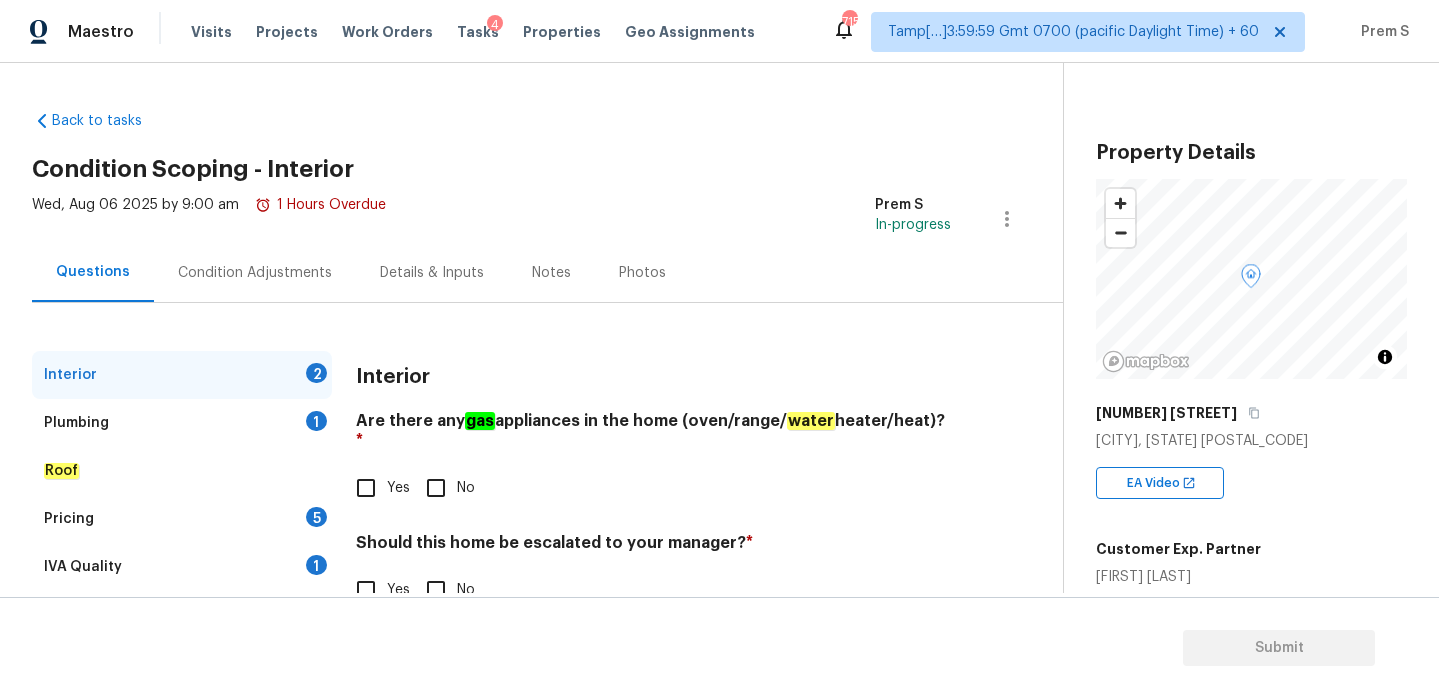 scroll, scrollTop: 52, scrollLeft: 0, axis: vertical 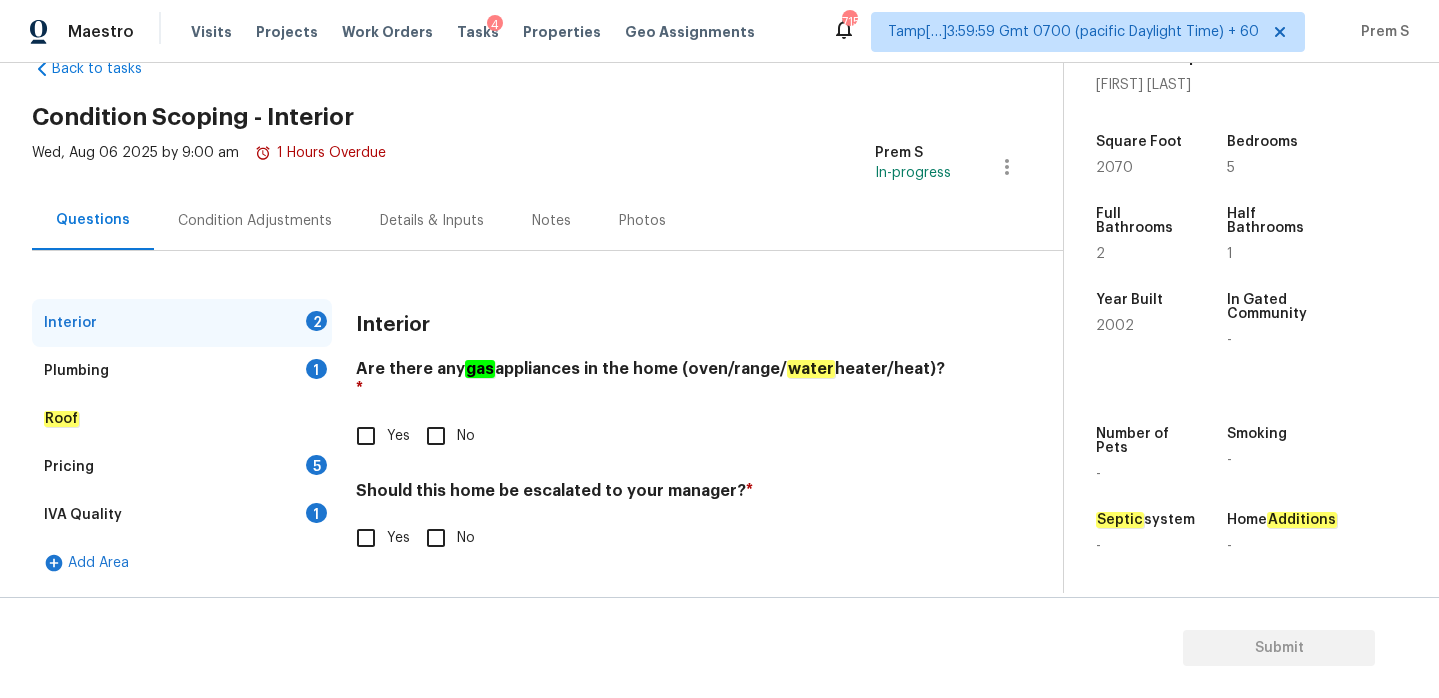 click on "Yes" at bounding box center (366, 436) 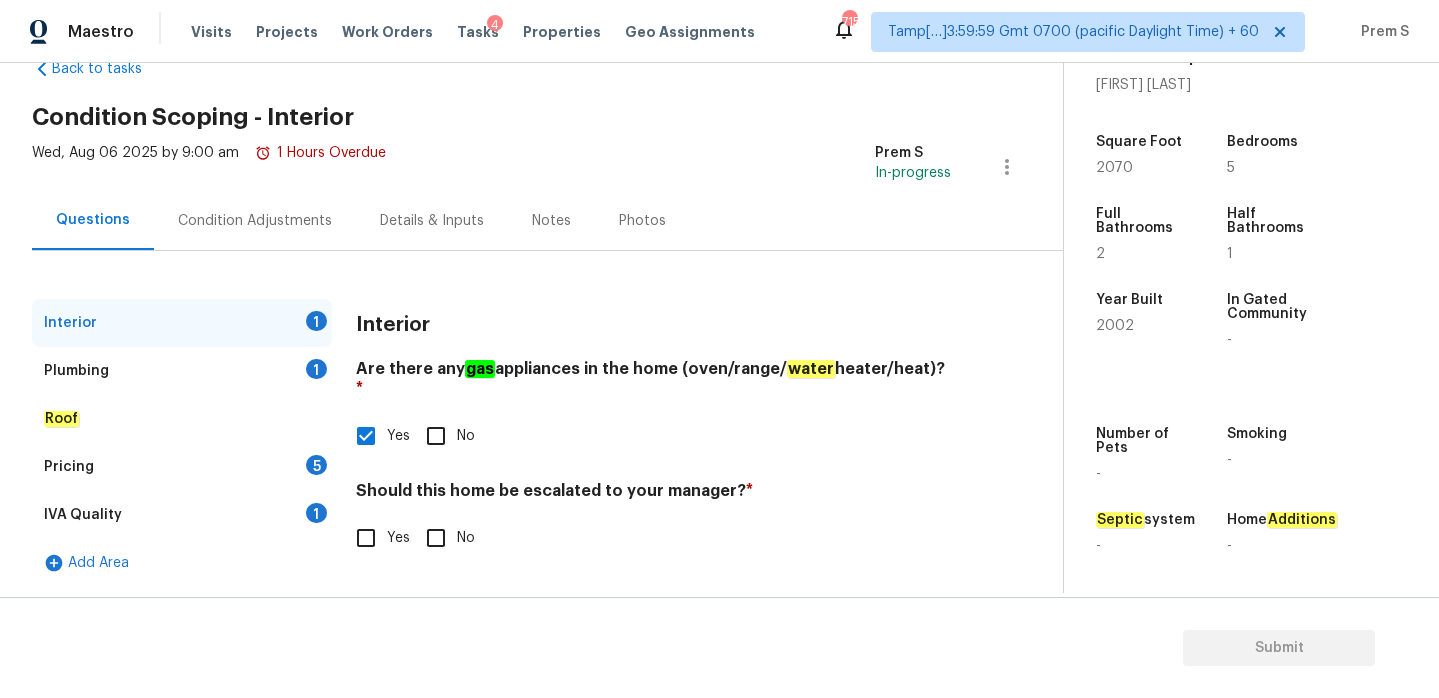 click on "Yes" at bounding box center (366, 538) 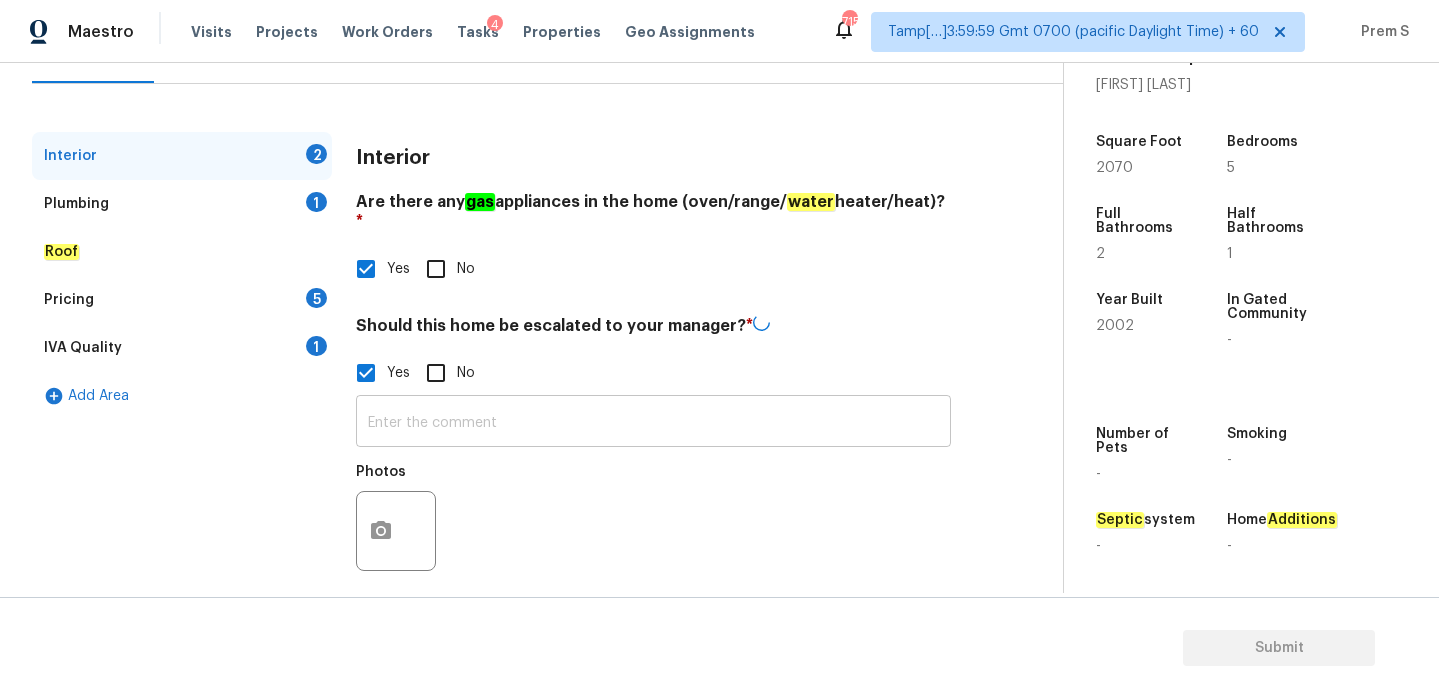 scroll, scrollTop: 217, scrollLeft: 0, axis: vertical 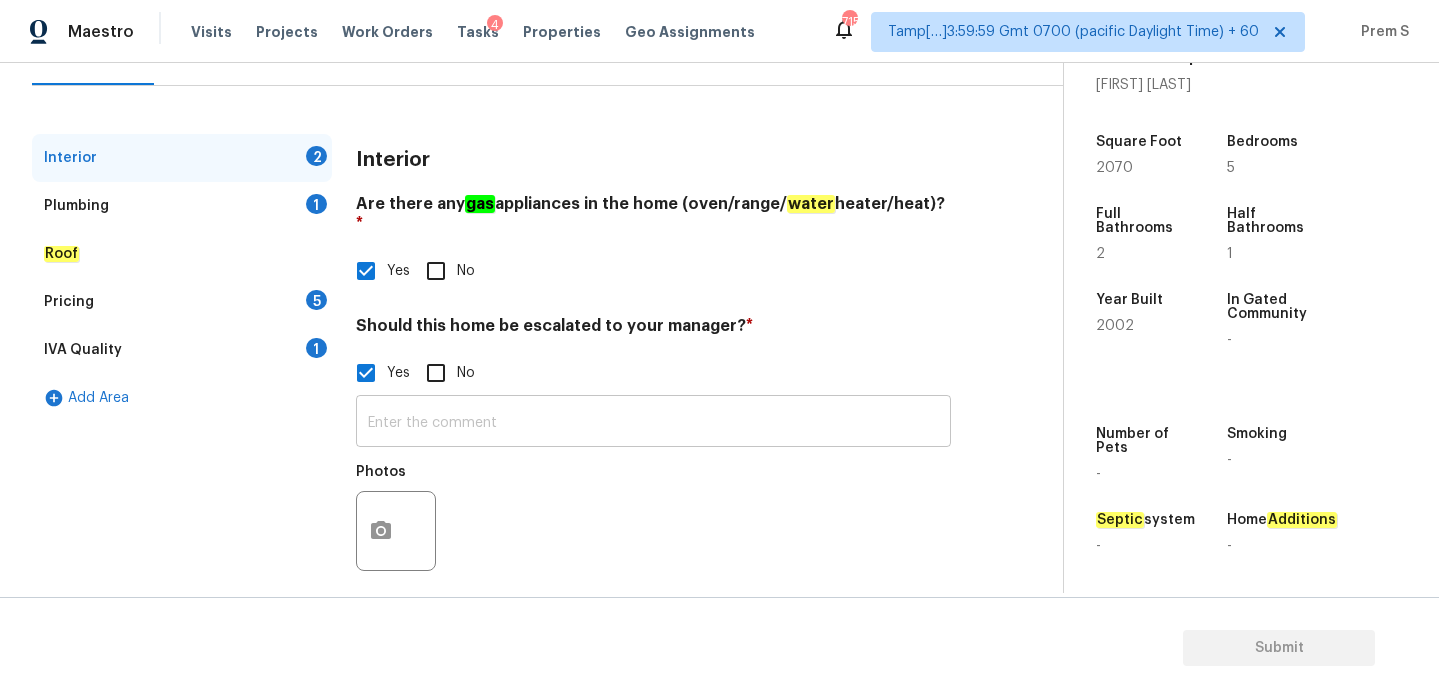 click at bounding box center (653, 423) 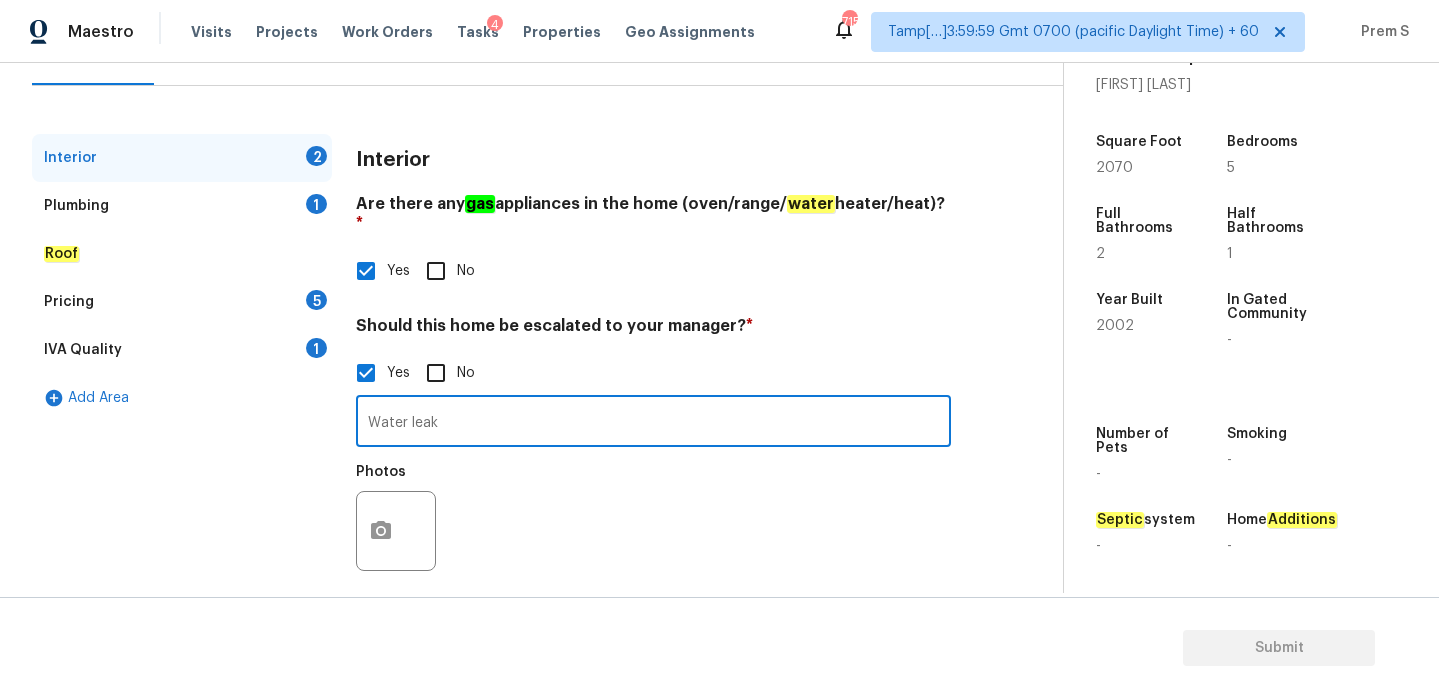 type on "Water leak" 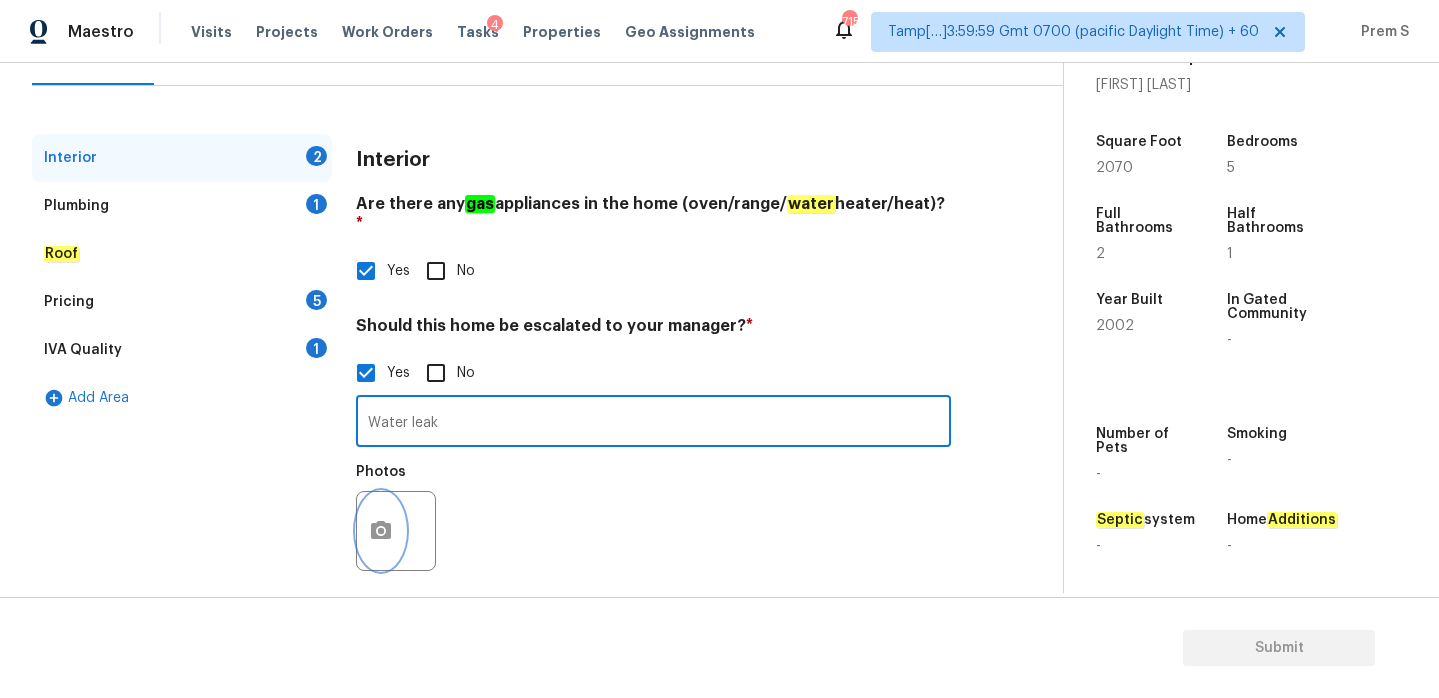 click 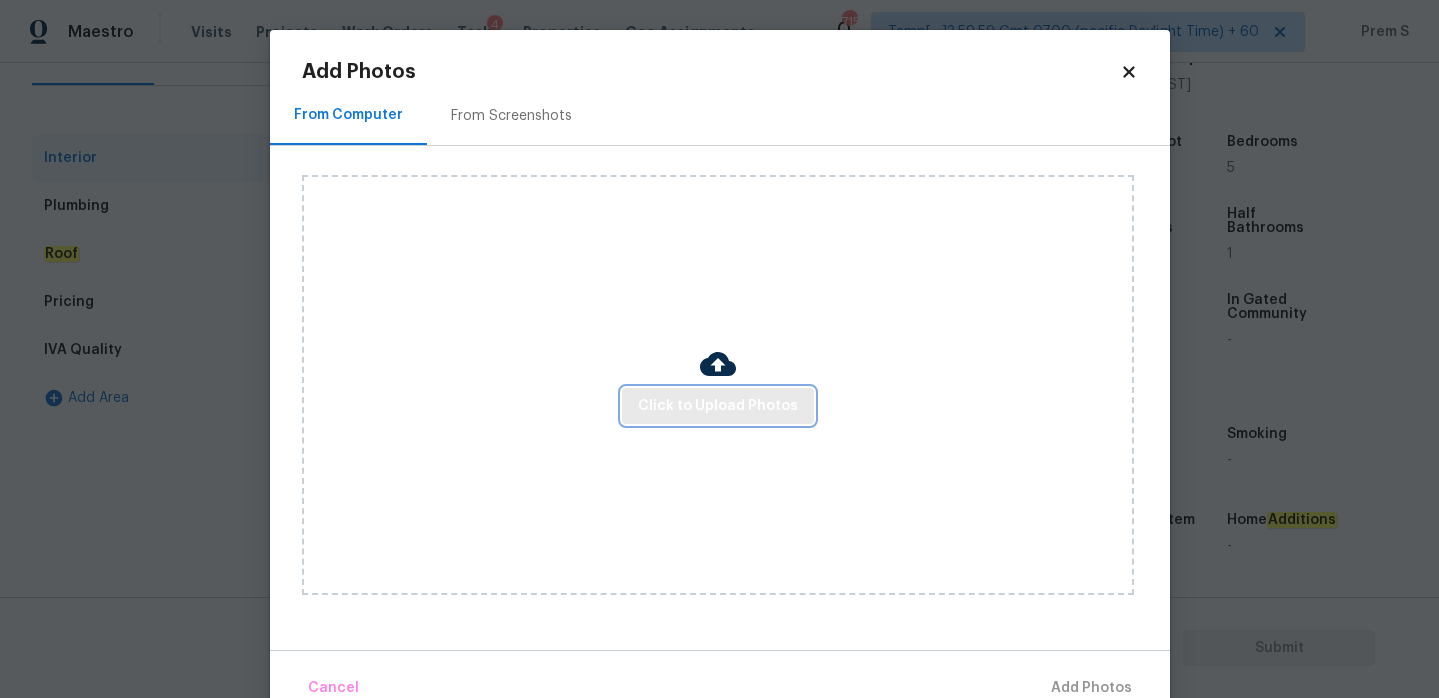 click on "Click to Upload Photos" at bounding box center [718, 406] 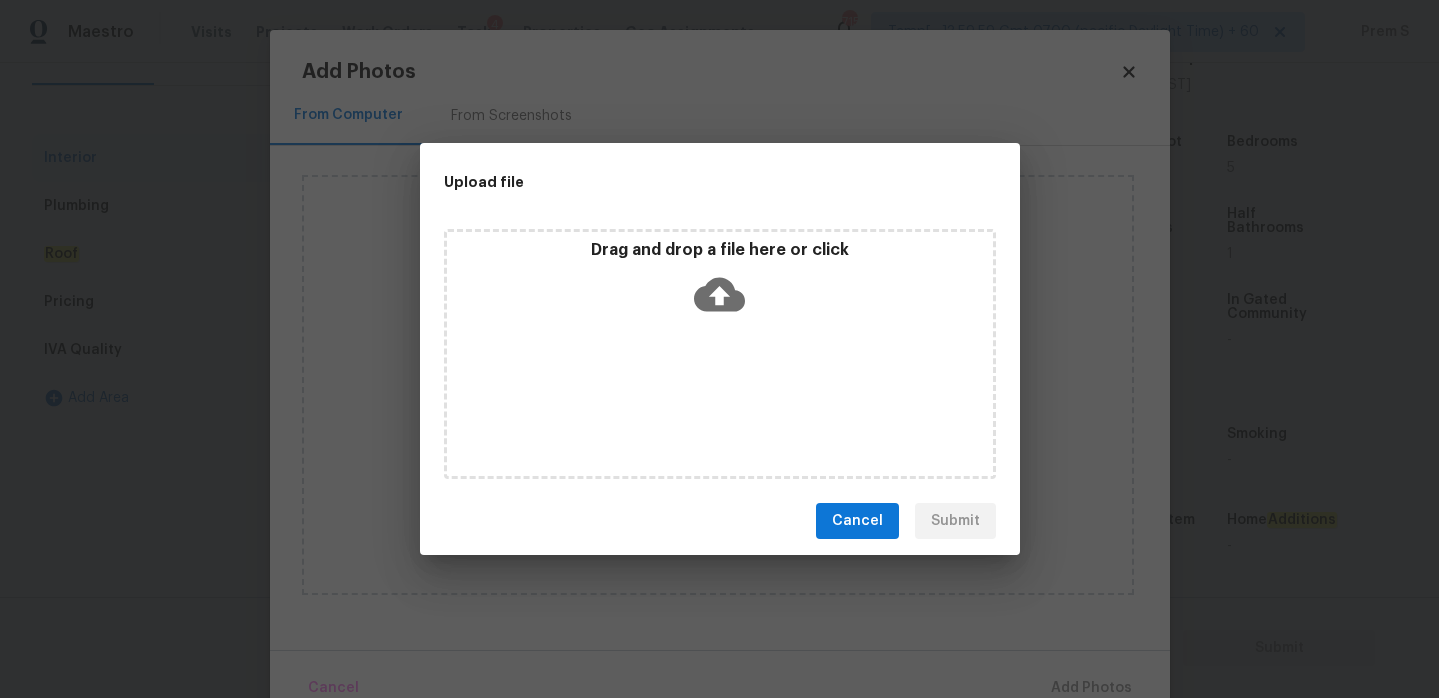 click 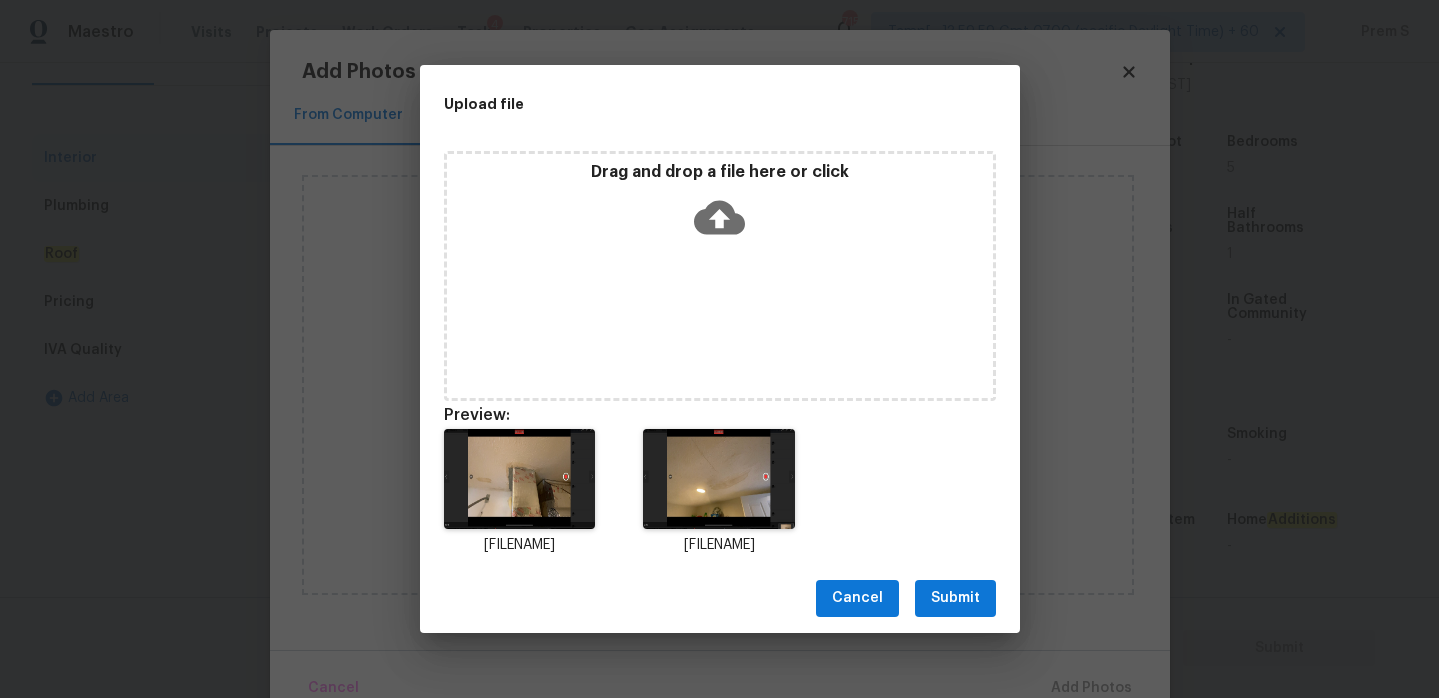 click on "Submit" at bounding box center (955, 598) 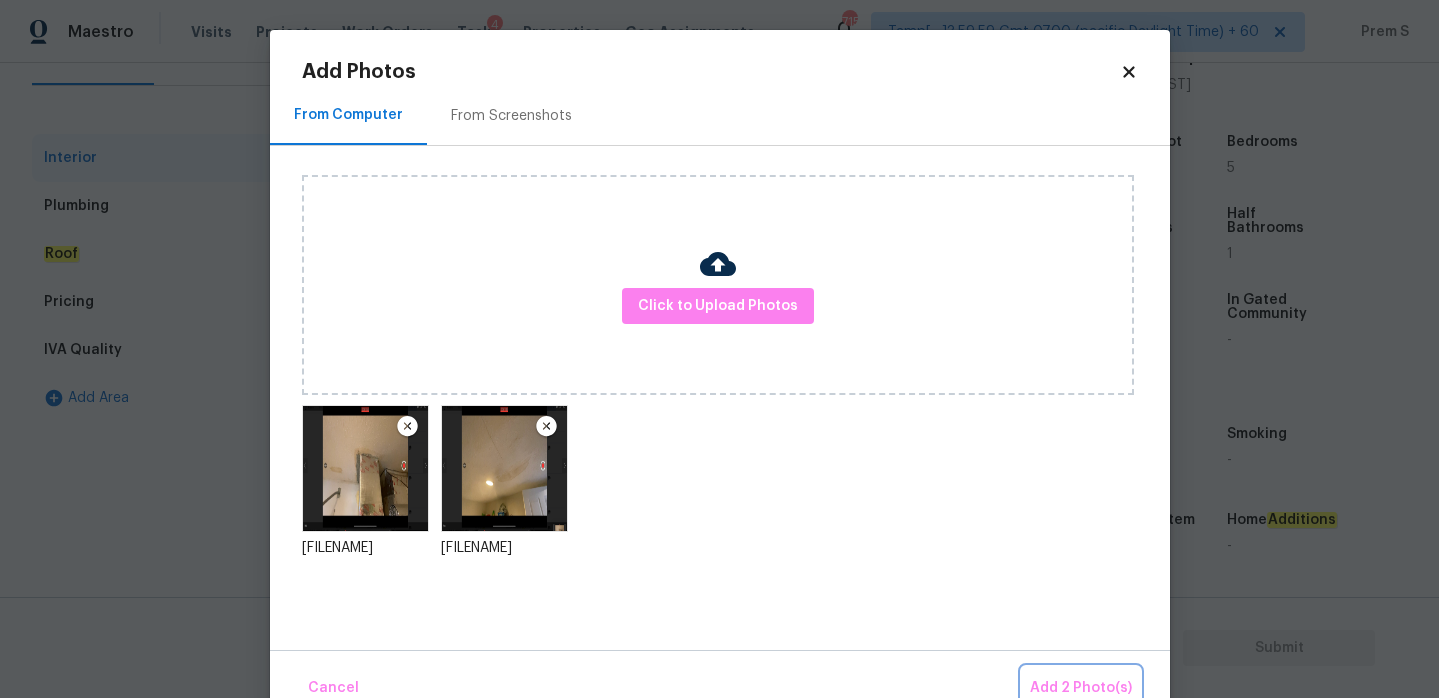 click on "Add 2 Photo(s)" at bounding box center [1081, 688] 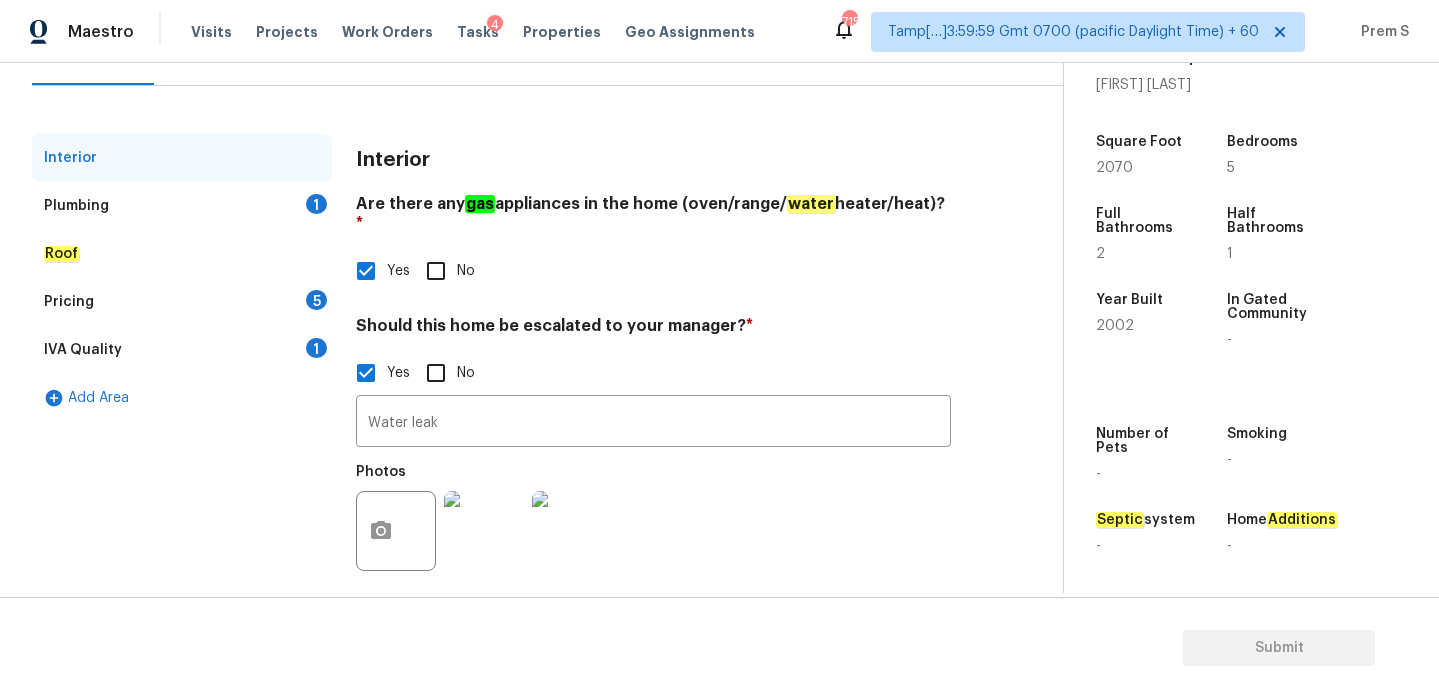 click on "Plumbing 1" at bounding box center [182, 206] 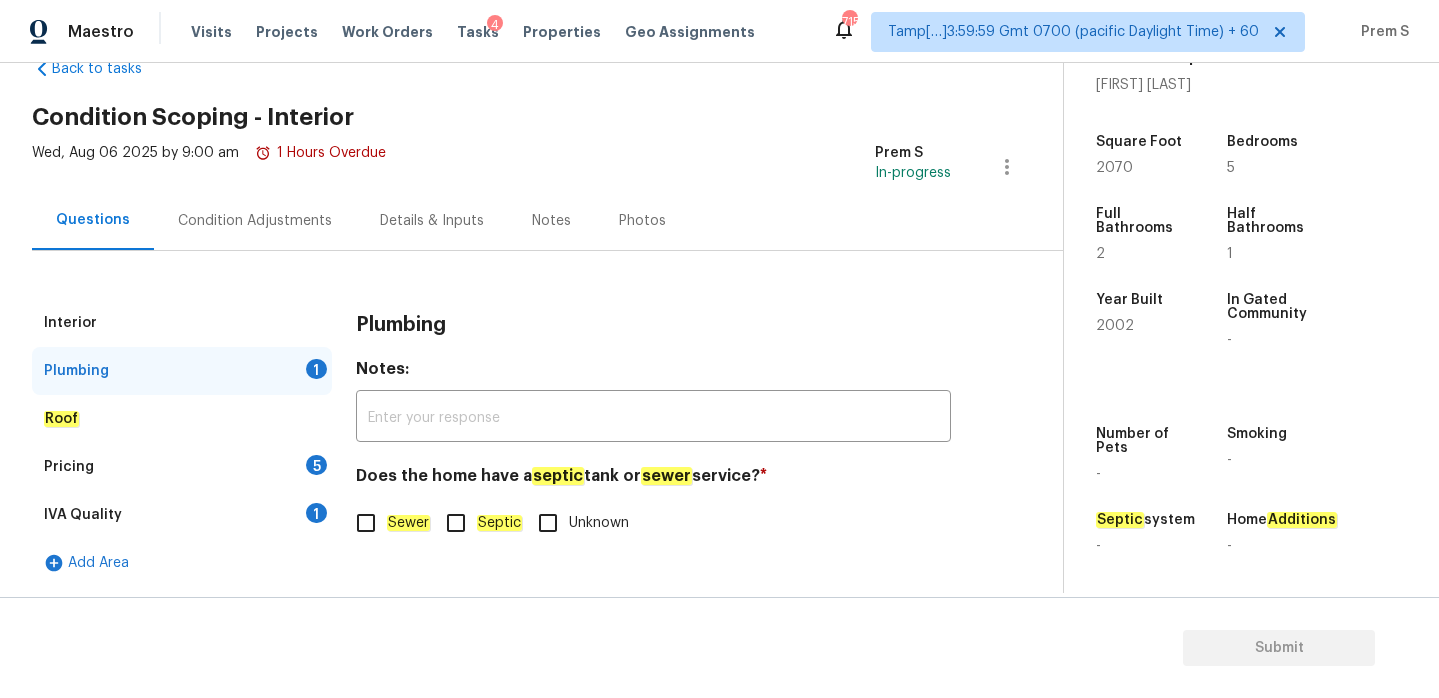 click on "Sewer" at bounding box center [366, 523] 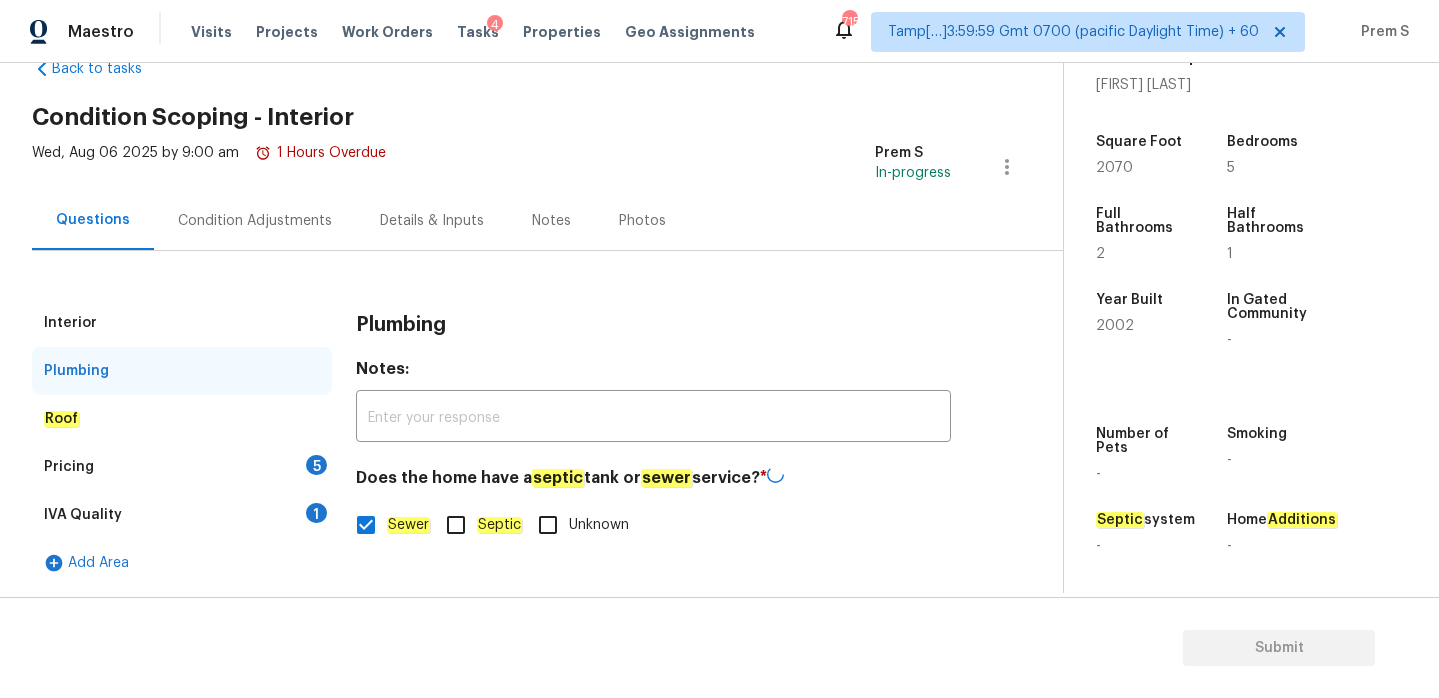 click on "Pricing 5" at bounding box center (182, 467) 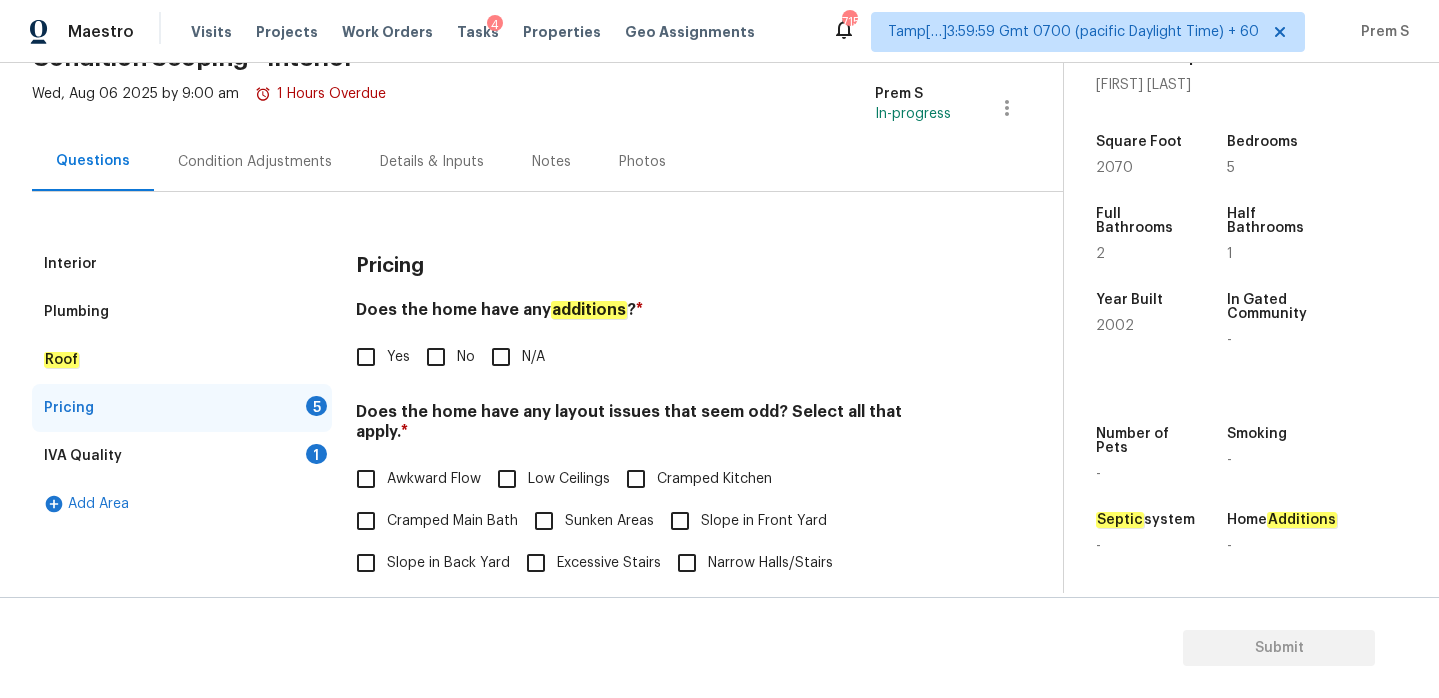 scroll, scrollTop: 190, scrollLeft: 0, axis: vertical 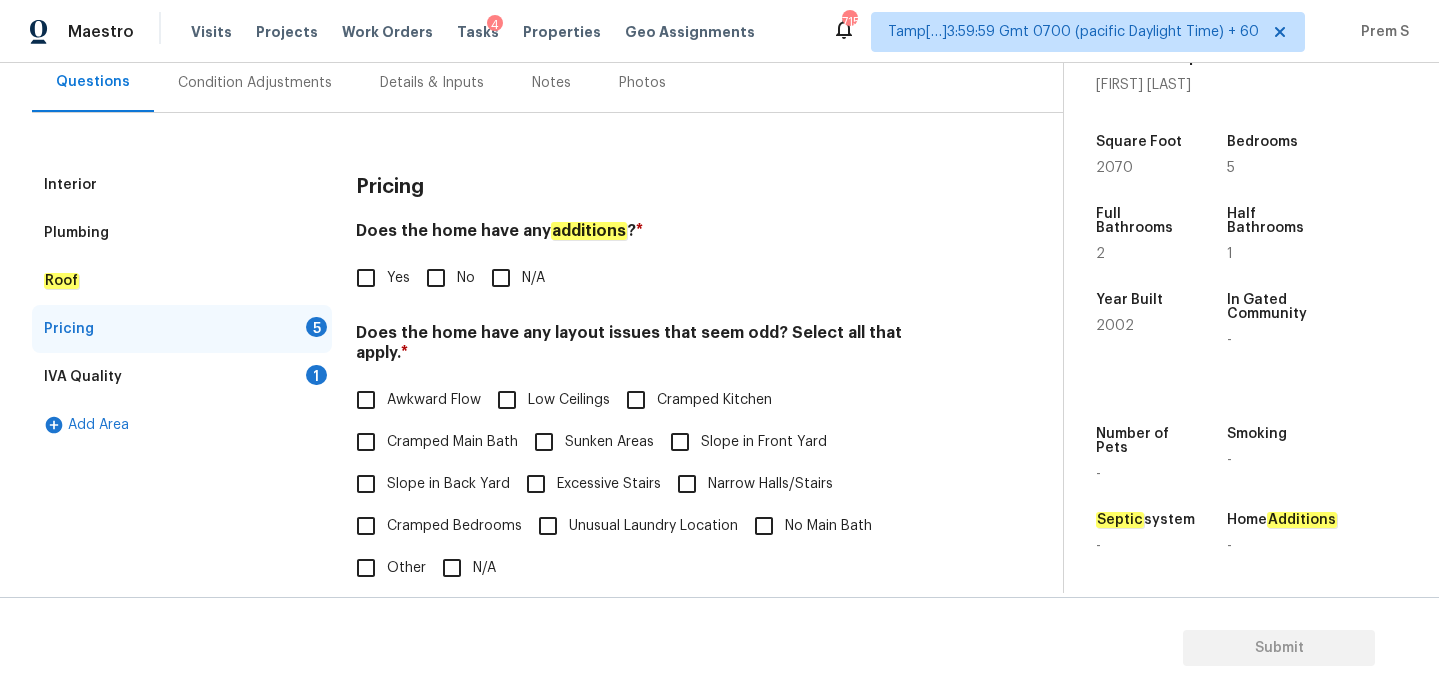click on "No" at bounding box center [436, 278] 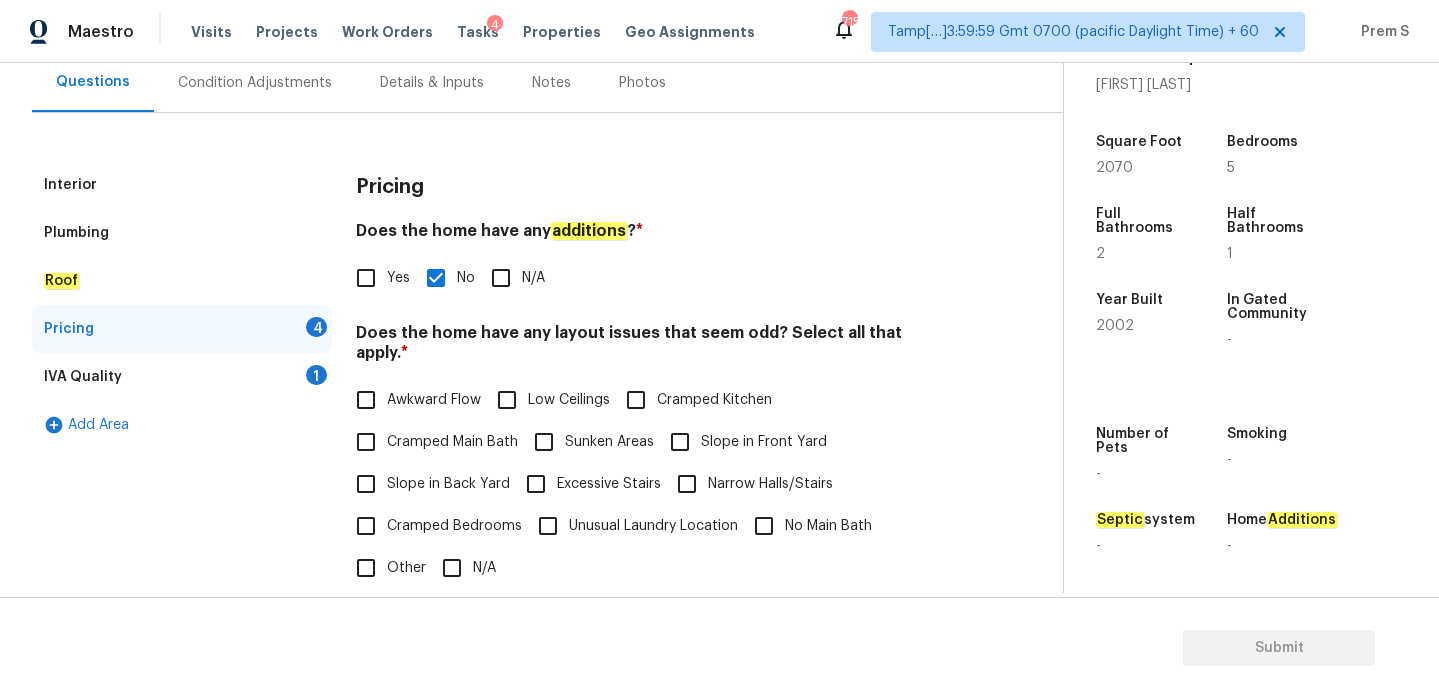 click on "N/A" at bounding box center [452, 568] 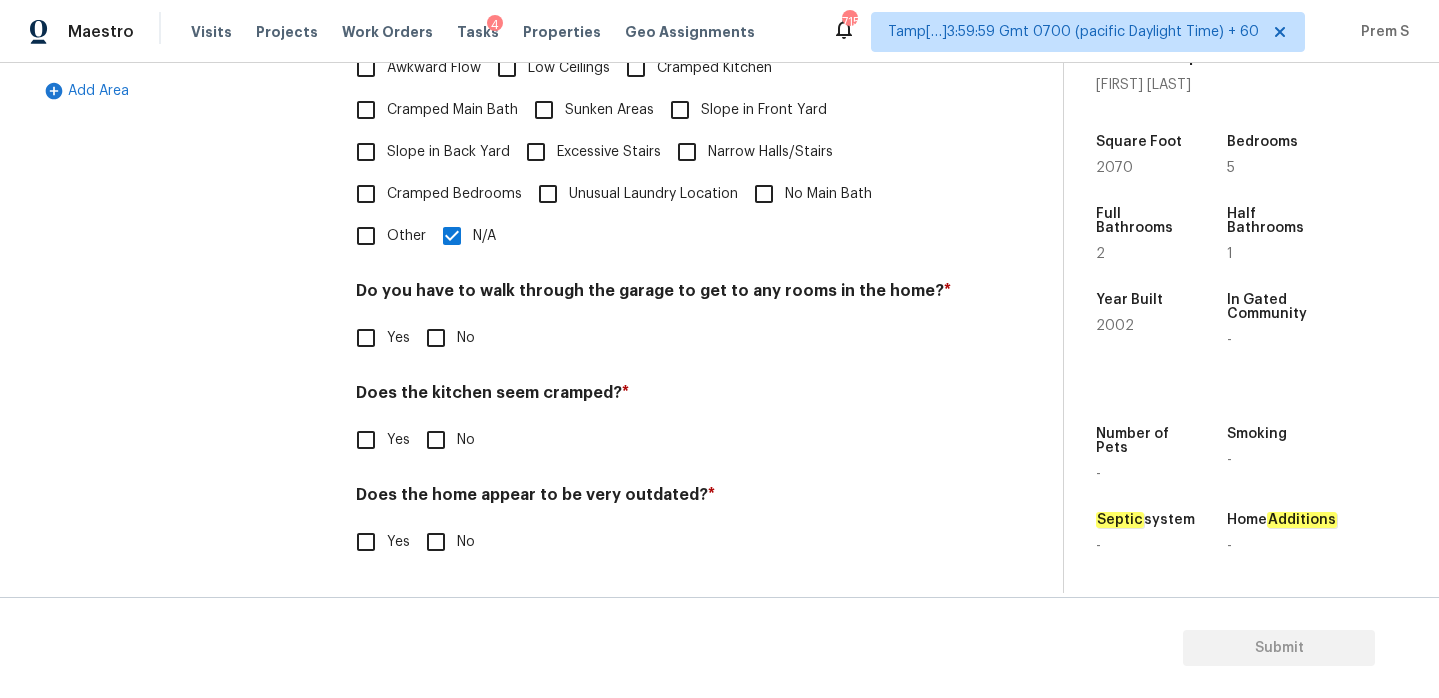 scroll, scrollTop: 502, scrollLeft: 0, axis: vertical 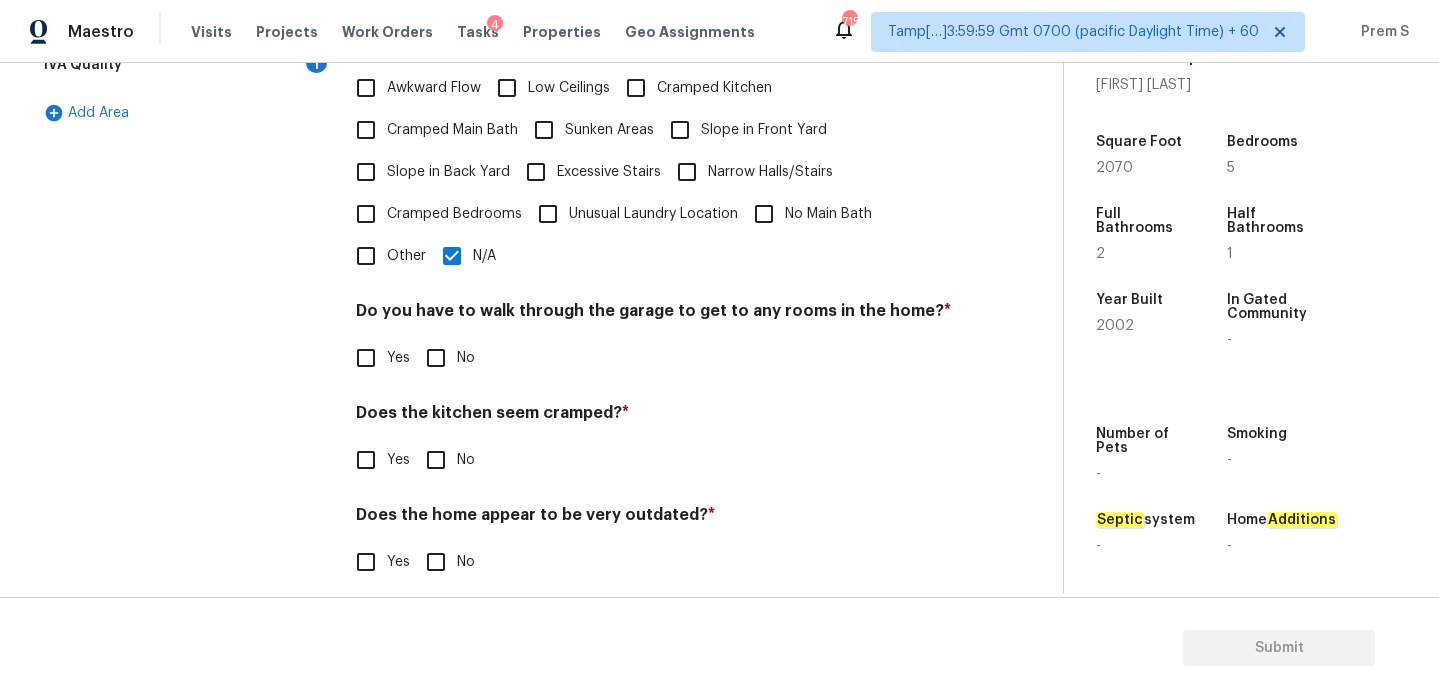 click on "No" at bounding box center [436, 358] 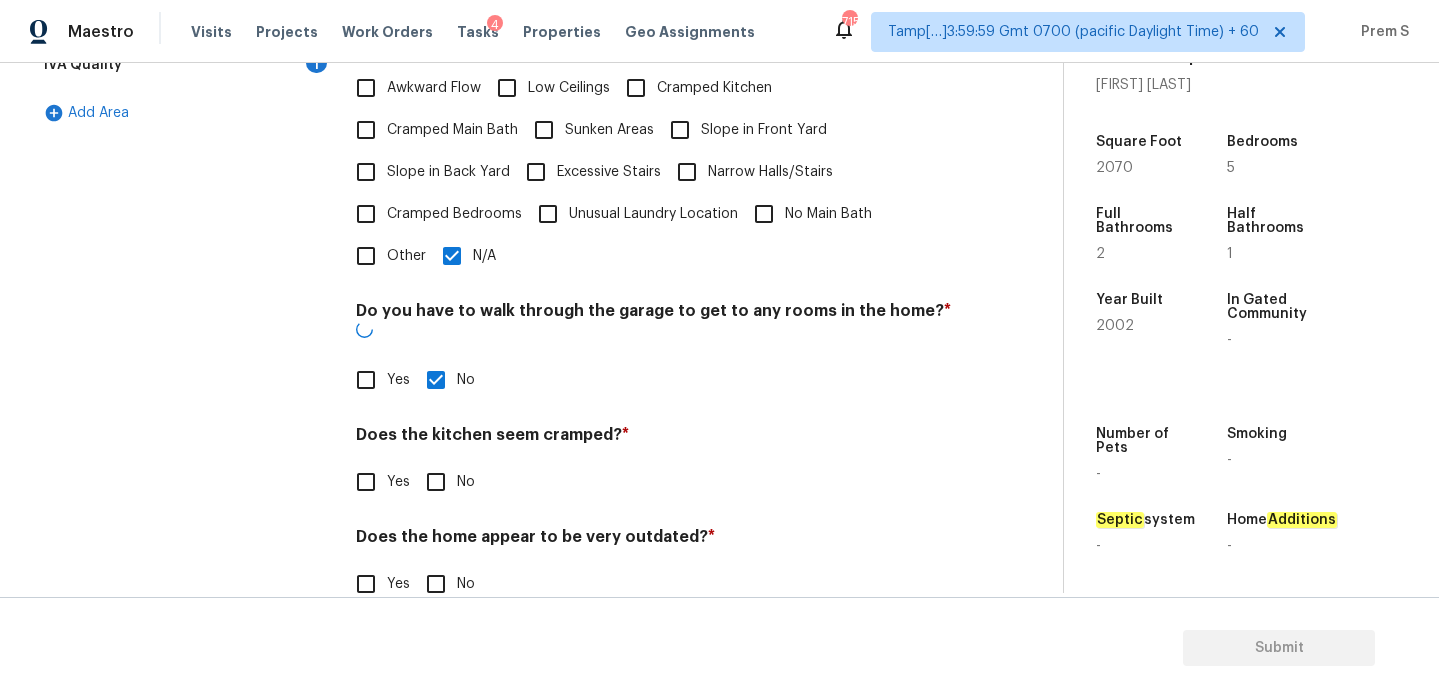 click on "Pricing Does the home have any  additions ?  * Yes No N/A Does the home have any layout issues that seem odd? Select all that apply.  * Awkward Flow Low Ceilings Cramped Kitchen Cramped Main Bath Sunken Areas Slope in Front Yard Slope in Back Yard Excessive Stairs Narrow Halls/Stairs Cramped Bedrooms Unusual Laundry Location No Main Bath Other N/A Do you have to walk through the garage to get to any rooms in the home?  * Yes No Does the kitchen seem cramped?  * Yes No Does the home appear to be very outdated?  * Yes No" at bounding box center (653, 239) 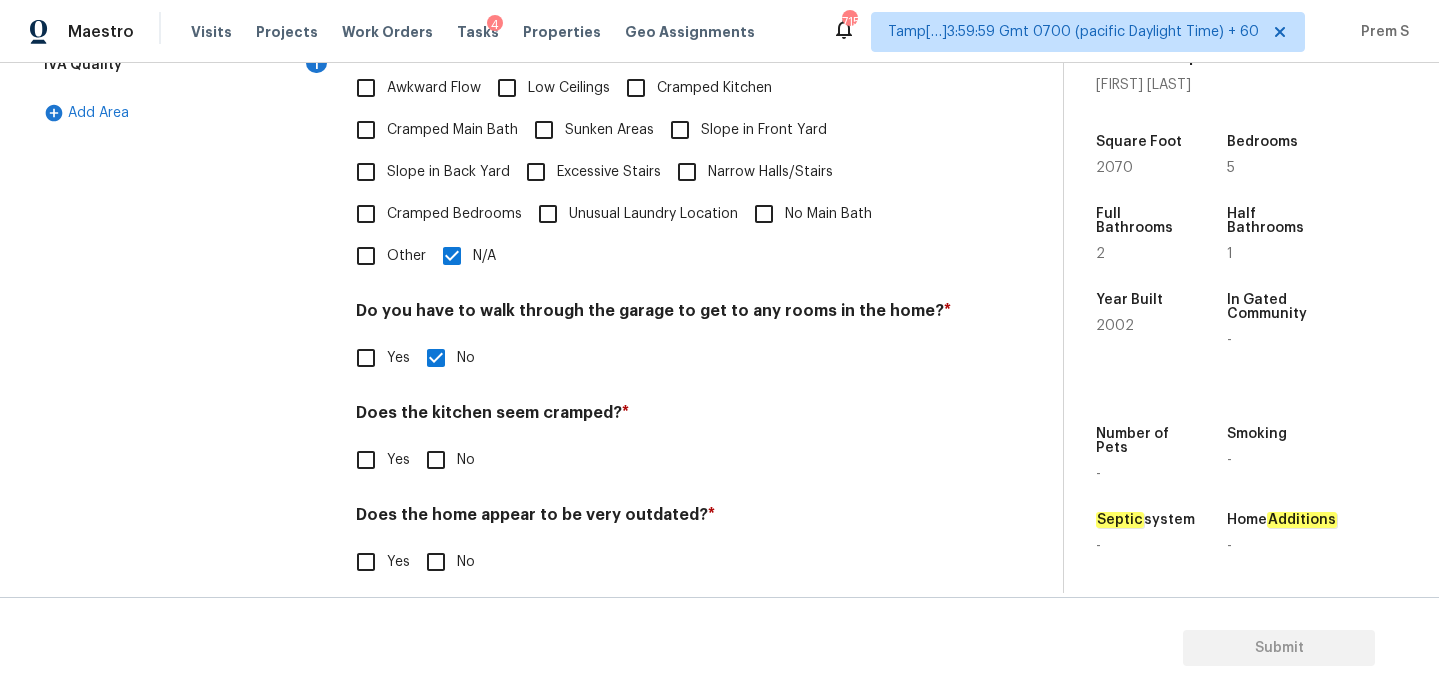 click on "Pricing Does the home have any  additions ?  * Yes No N/A Does the home have any layout issues that seem odd? Select all that apply.  * Awkward Flow Low Ceilings Cramped Kitchen Cramped Main Bath Sunken Areas Slope in Front Yard Slope in Back Yard Excessive Stairs Narrow Halls/Stairs Cramped Bedrooms Unusual Laundry Location No Main Bath Other N/A Do you have to walk through the garage to get to any rooms in the home?  * Yes No Does the kitchen seem cramped?  * Yes No Does the home appear to be very outdated?  * Yes No" at bounding box center [653, 228] 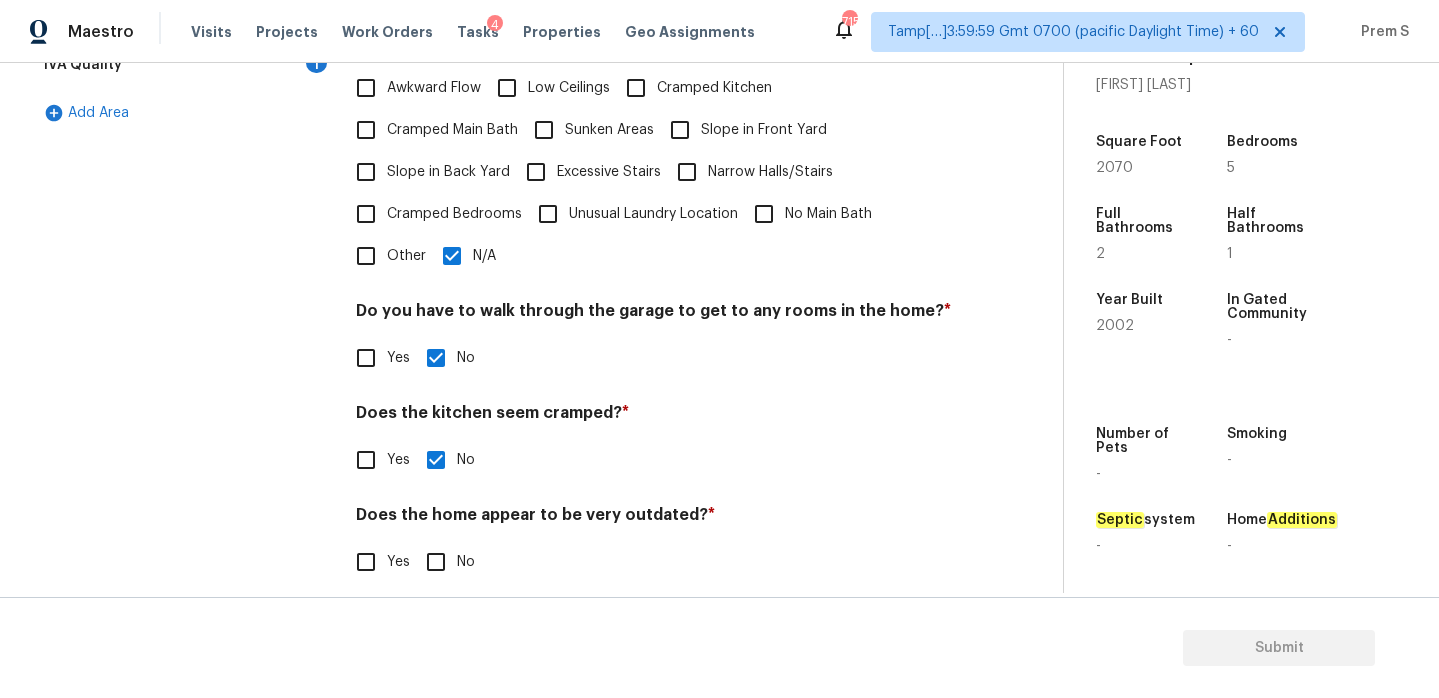 click on "No" at bounding box center (436, 562) 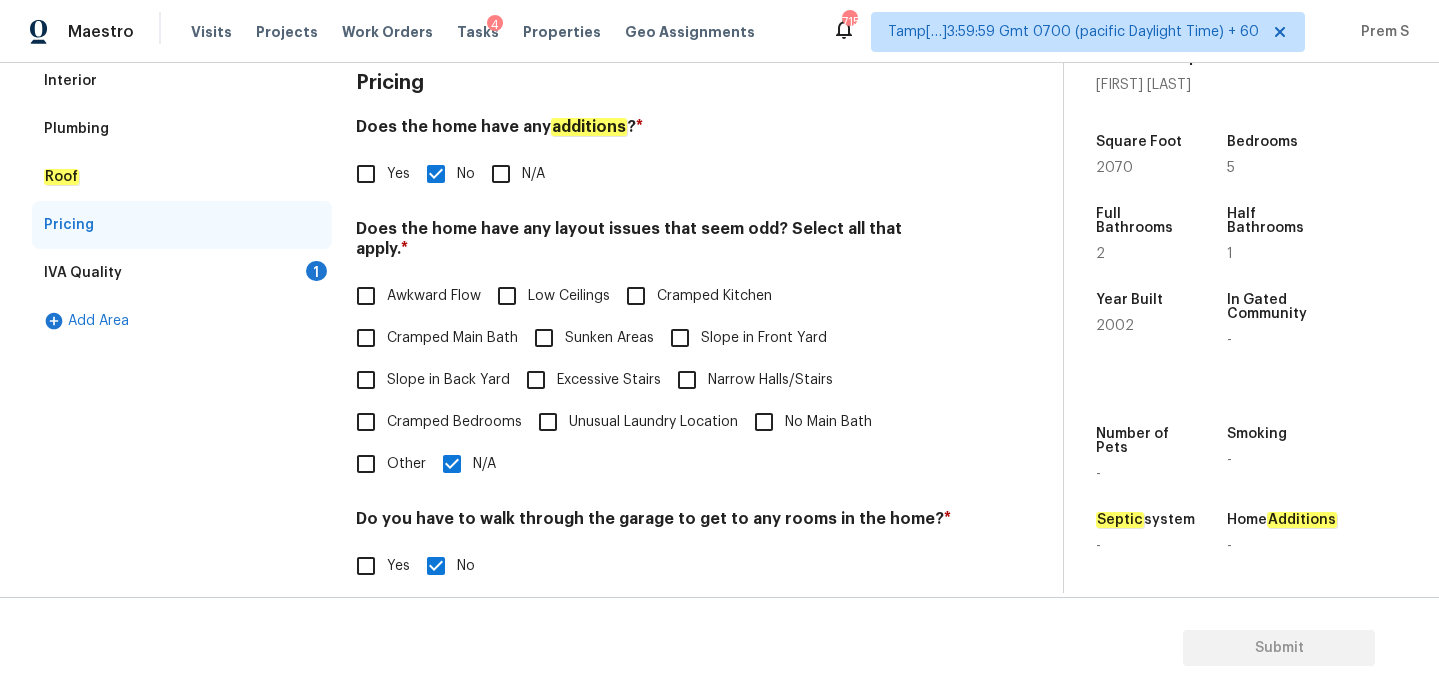 scroll, scrollTop: 265, scrollLeft: 0, axis: vertical 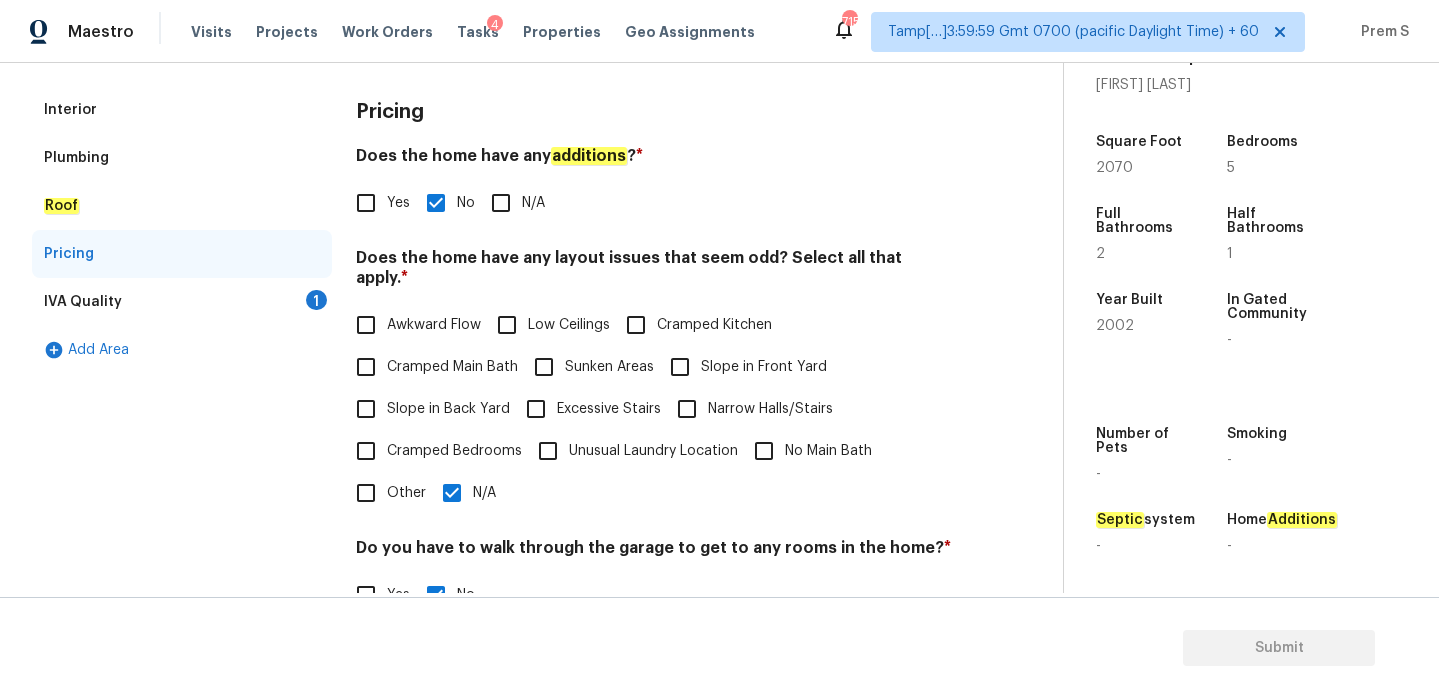 click on "1" at bounding box center (316, 300) 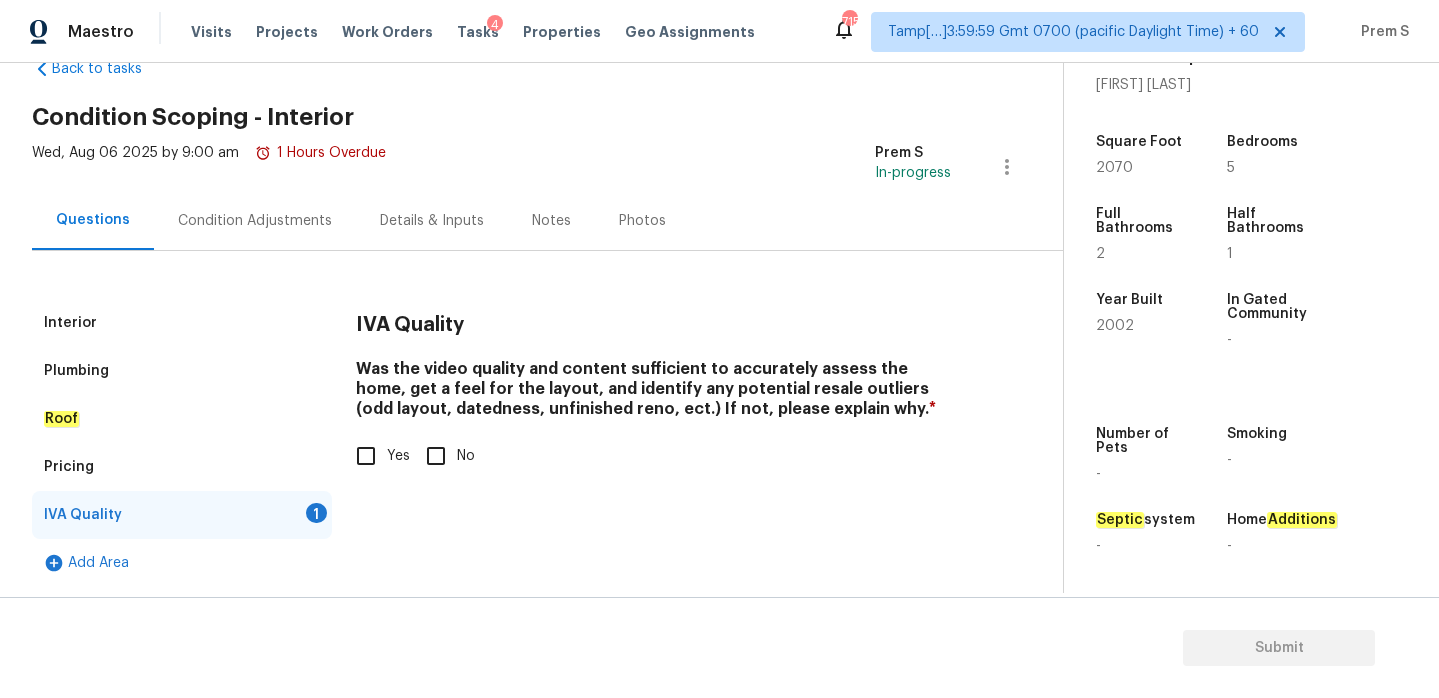 scroll, scrollTop: 52, scrollLeft: 0, axis: vertical 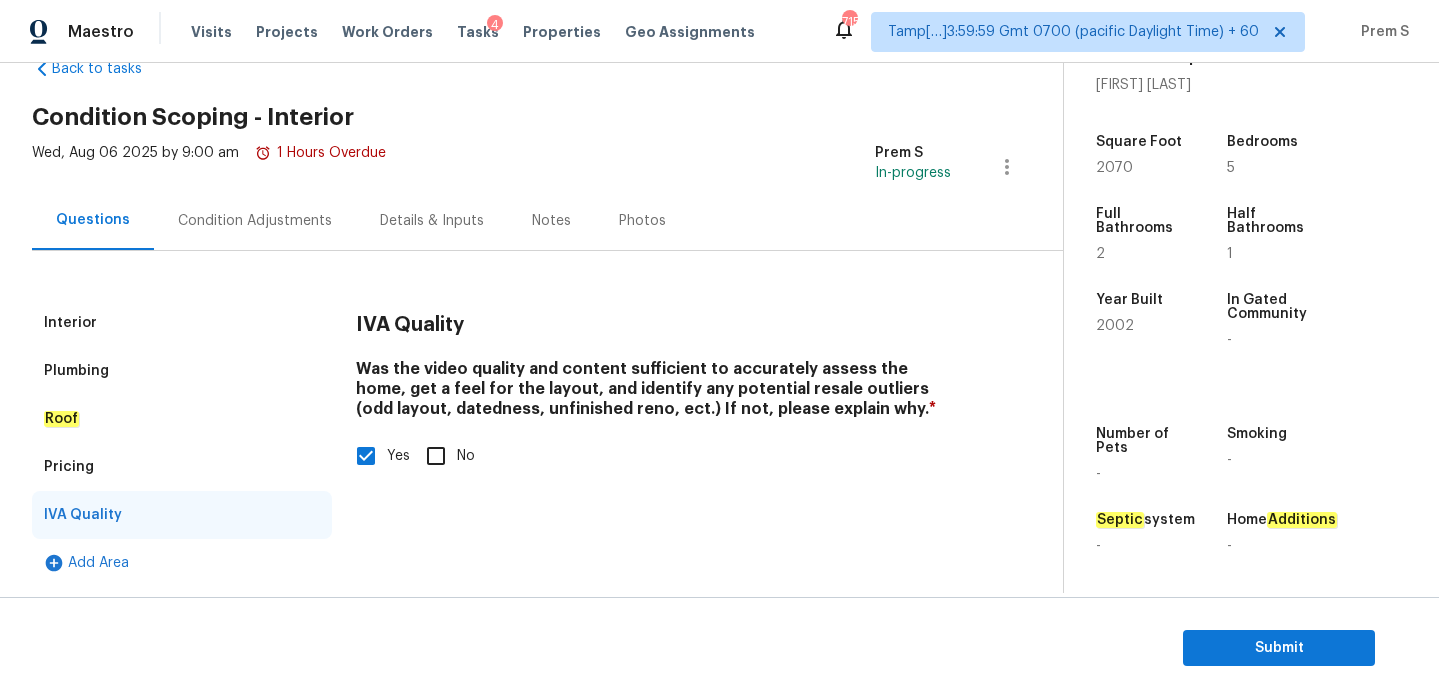 click on "Condition Adjustments" at bounding box center [255, 220] 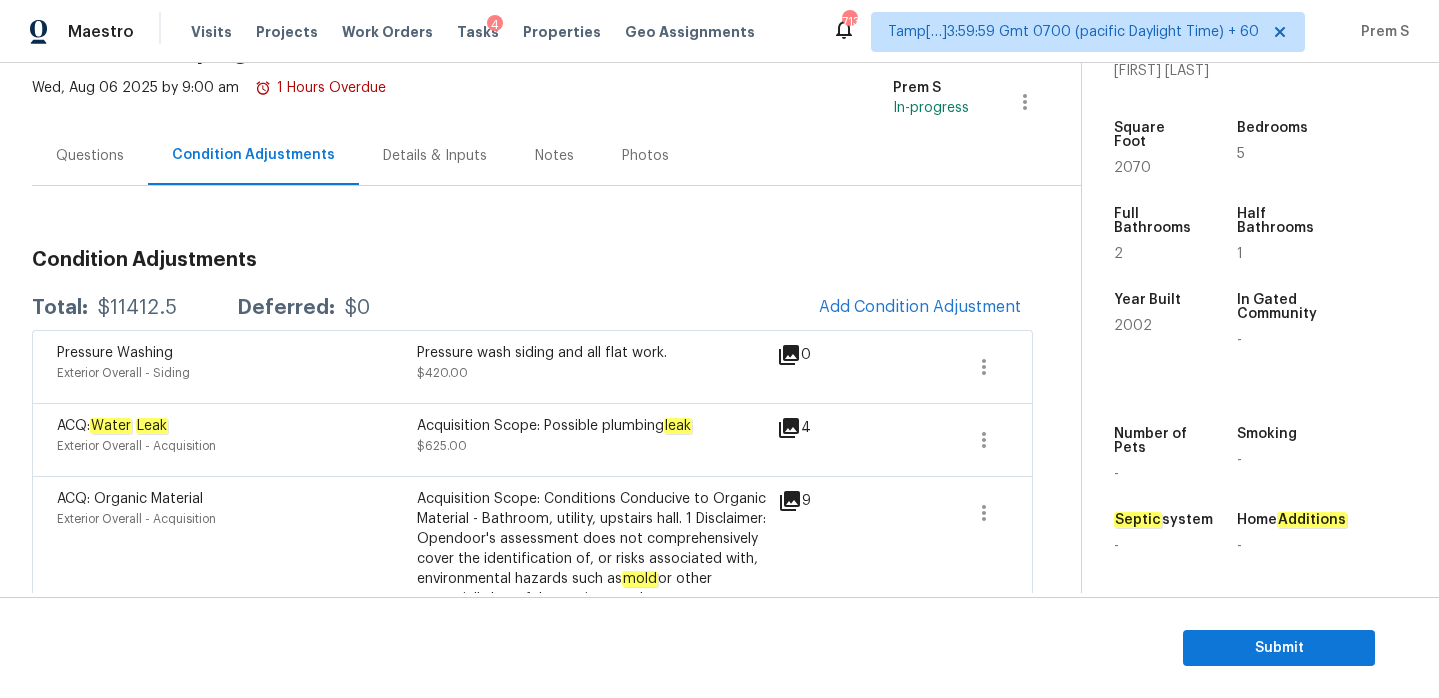 scroll, scrollTop: 269, scrollLeft: 0, axis: vertical 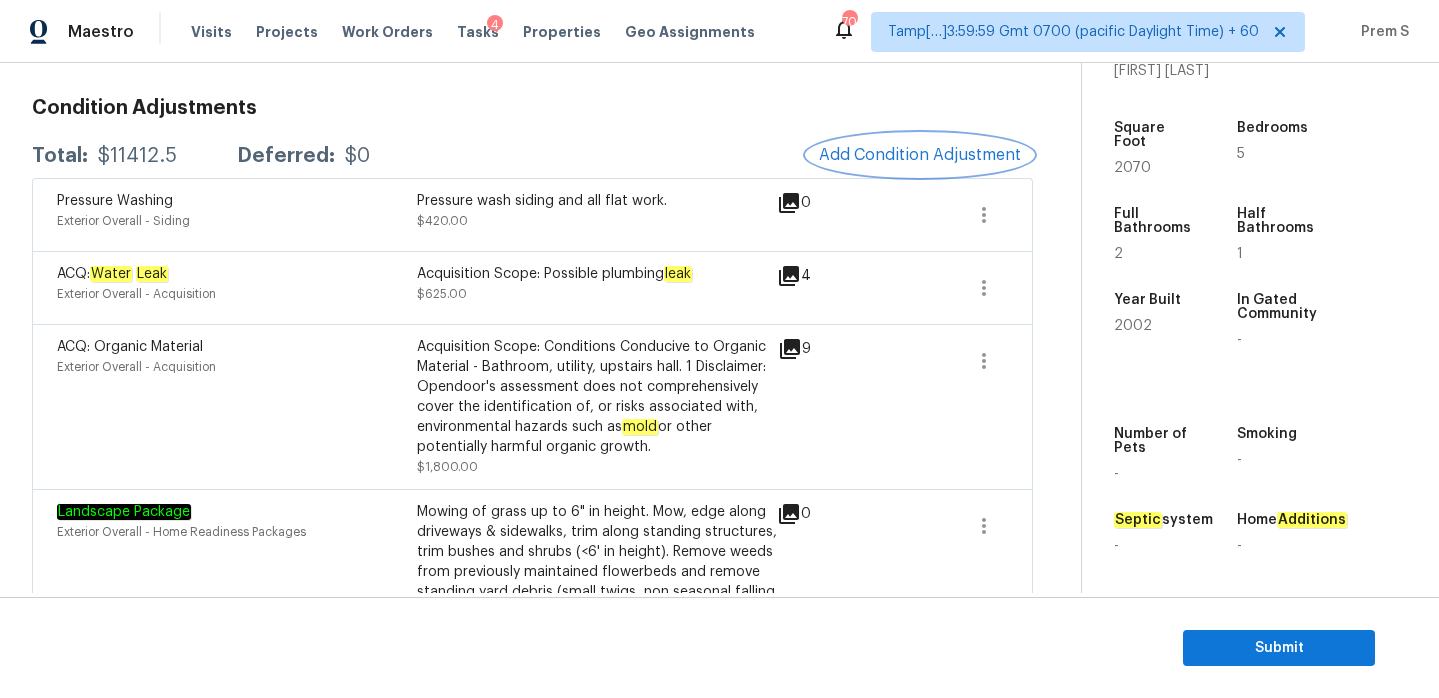 click on "Add Condition Adjustment" at bounding box center (920, 155) 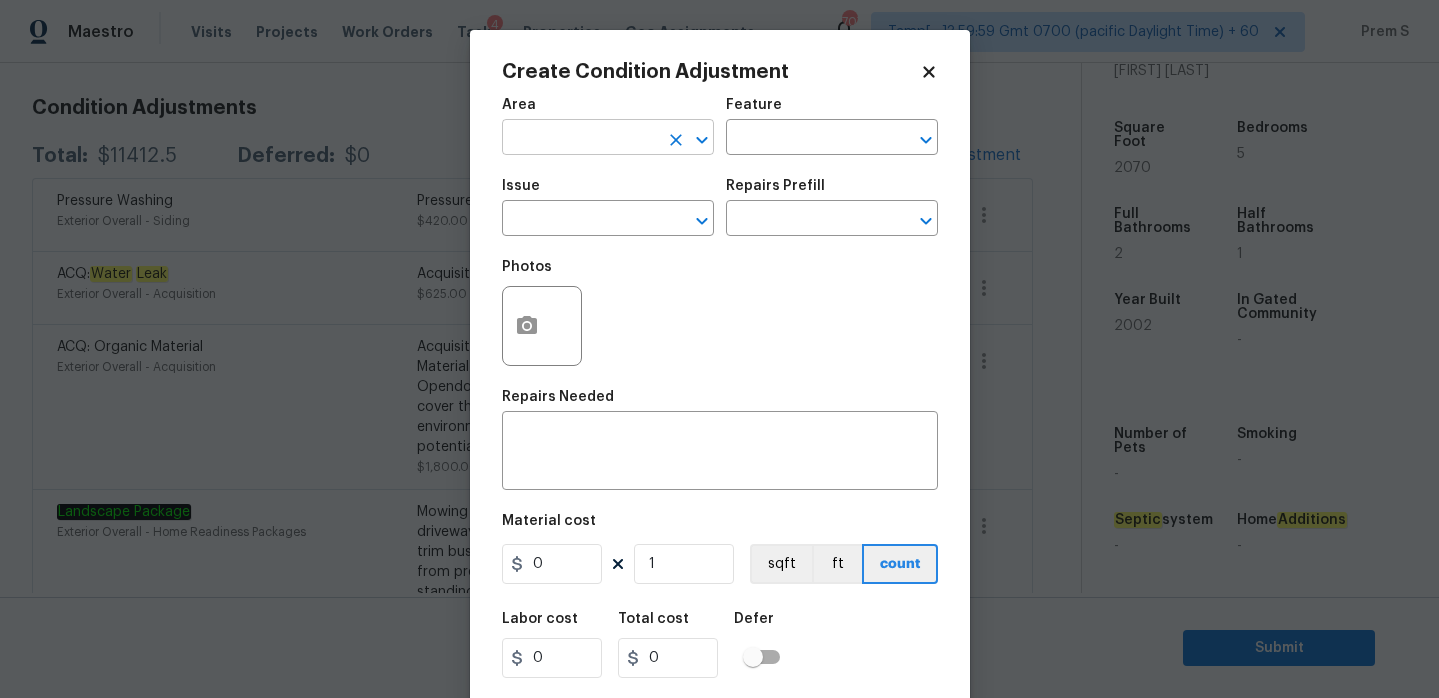 click at bounding box center (580, 139) 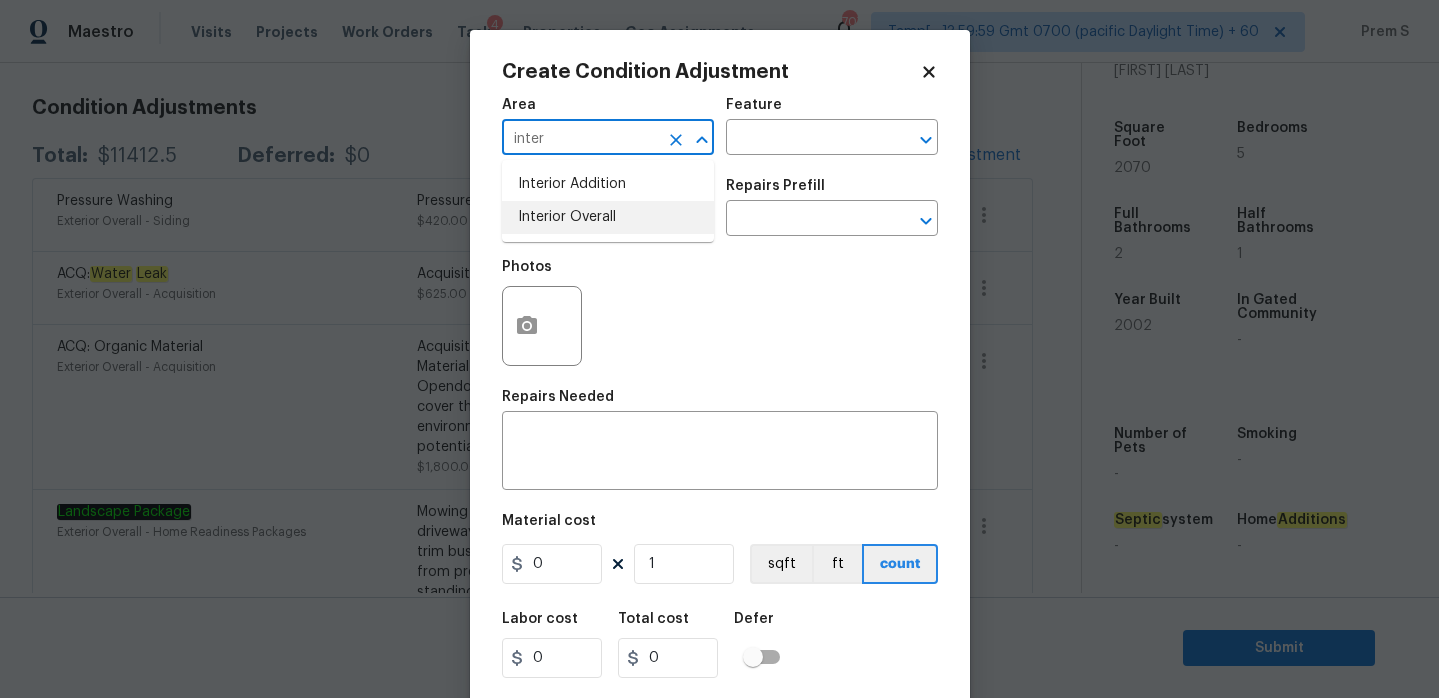 click on "Interior Overall" at bounding box center [608, 217] 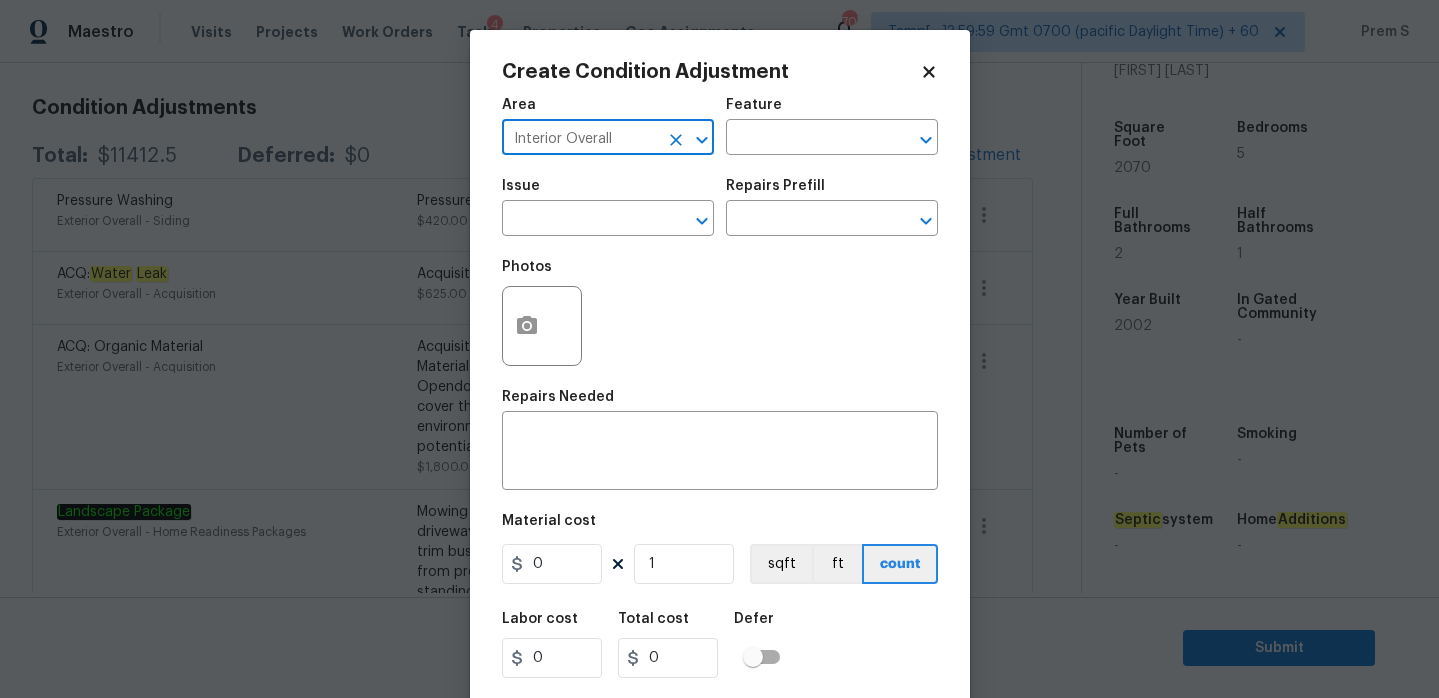 type on "Interior Overall" 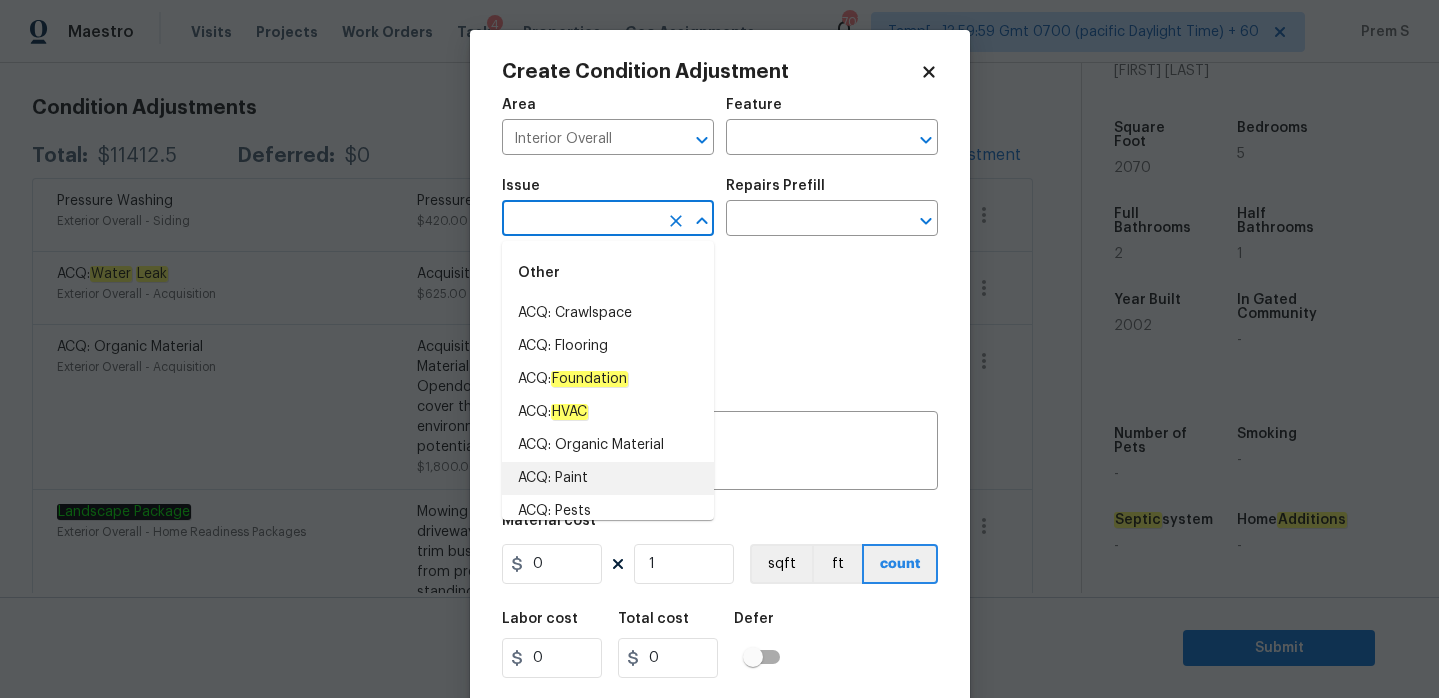 click on "ACQ: Paint" at bounding box center [608, 478] 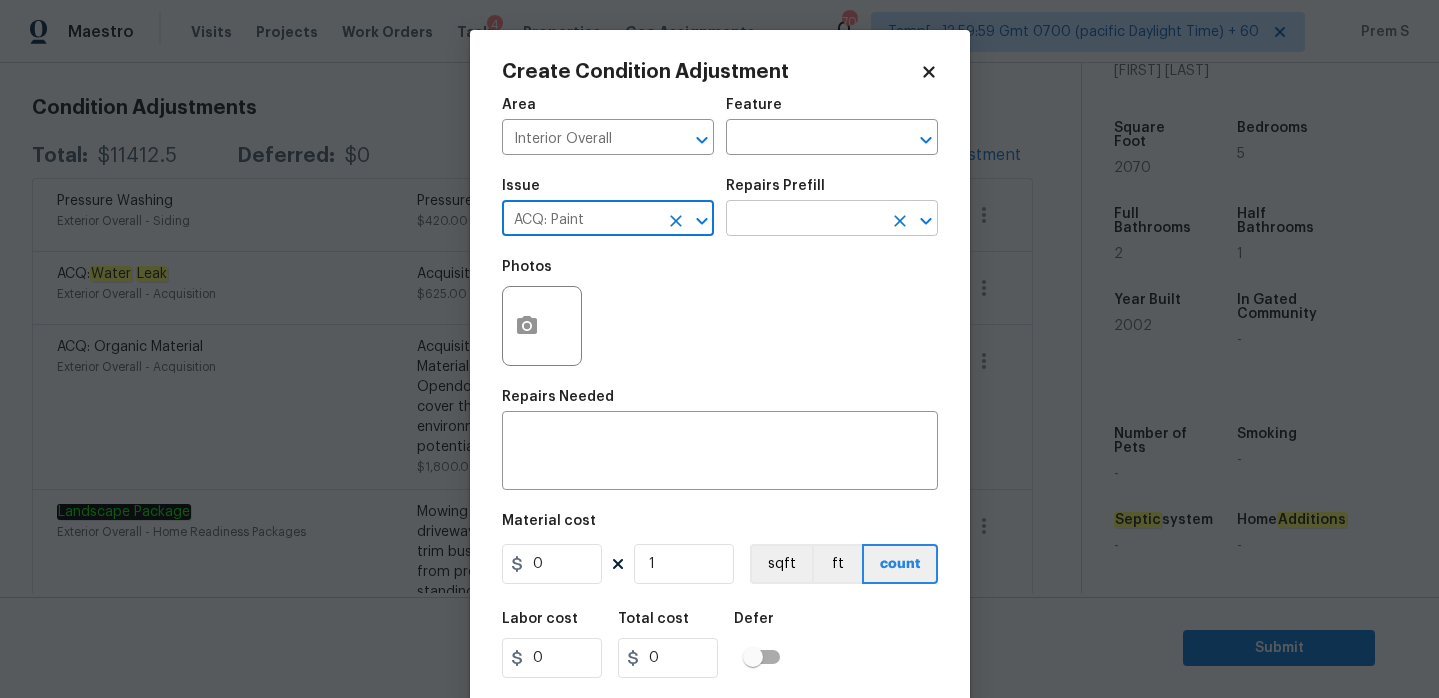 click at bounding box center (804, 220) 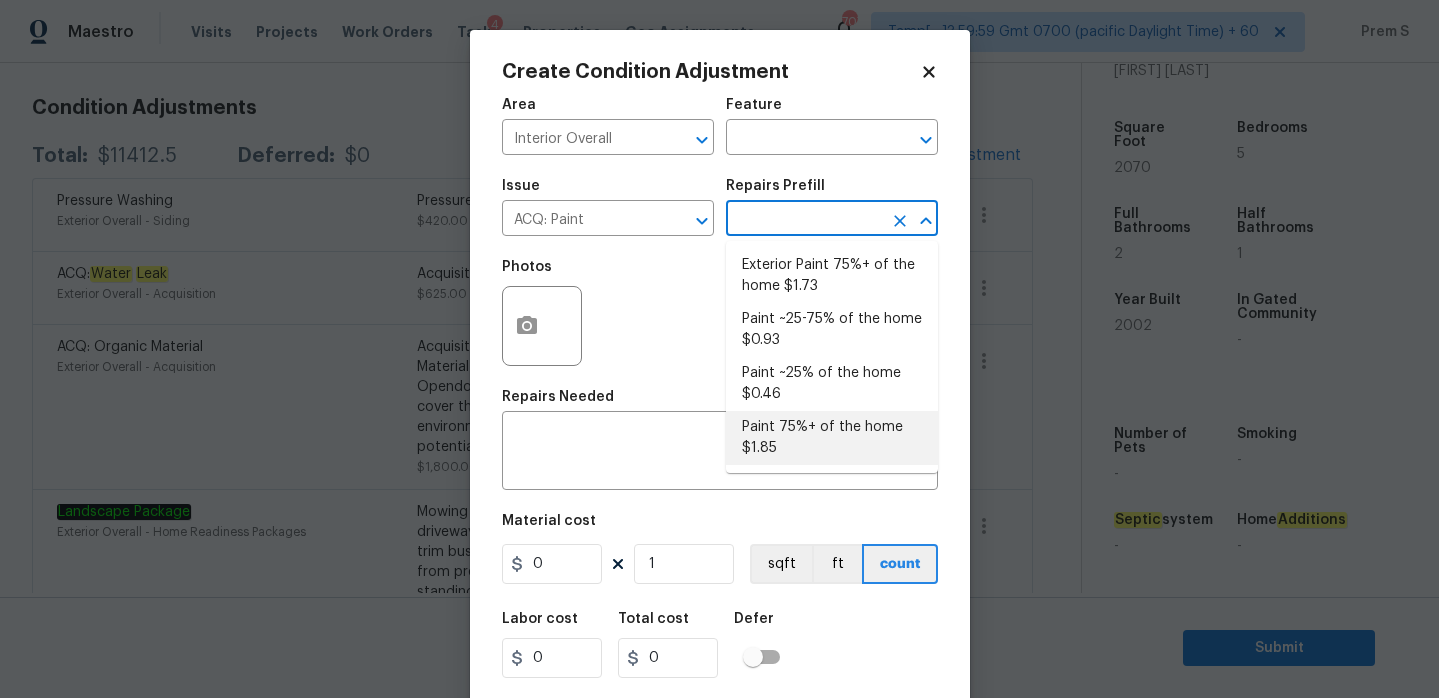 click on "Paint 75%+ of the home $1.85" at bounding box center (832, 438) 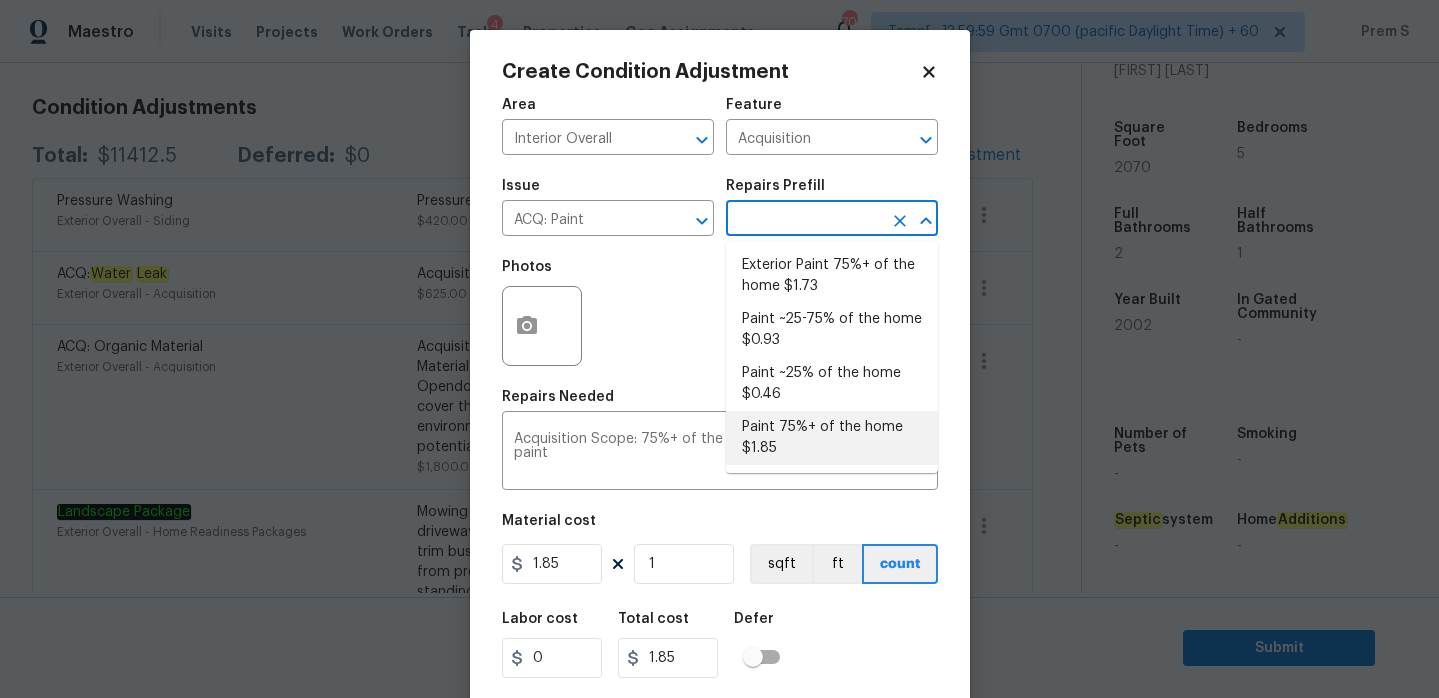 click on "Paint 75%+ of the home $1.85" at bounding box center (832, 438) 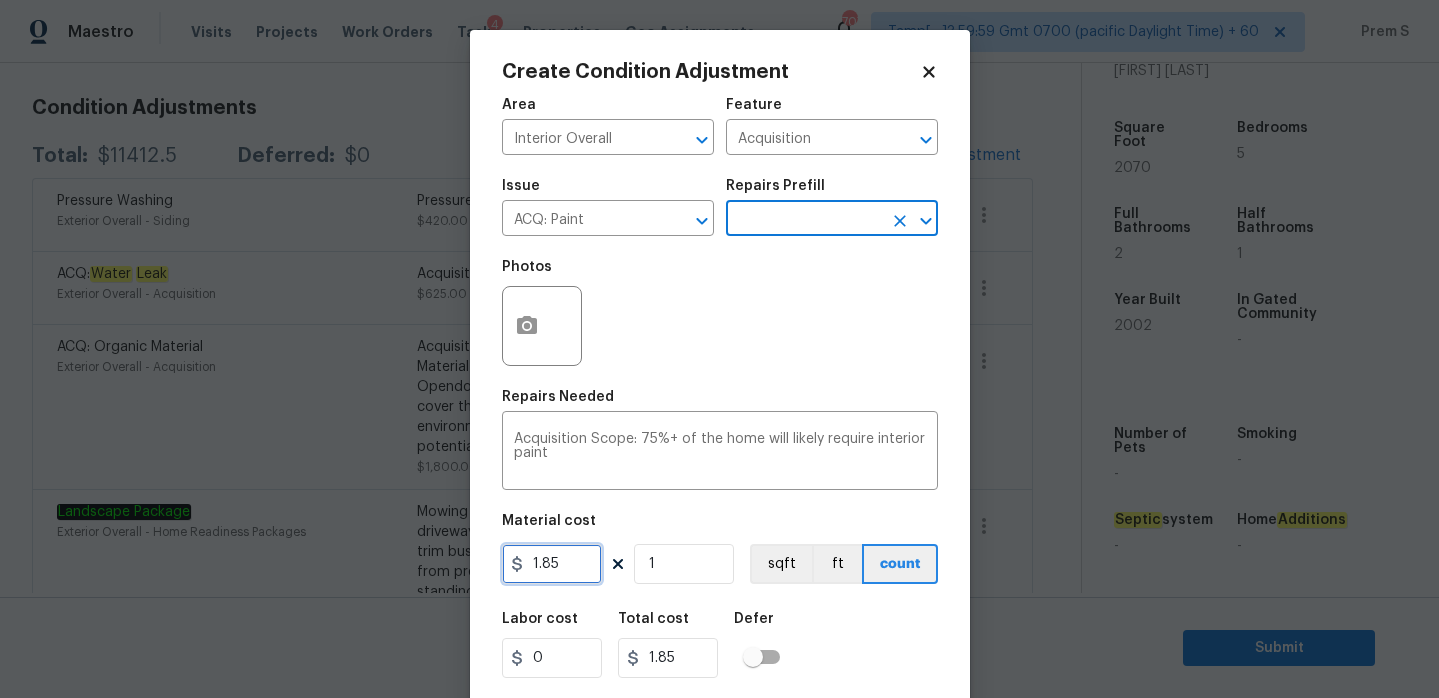 click on "1.85" at bounding box center [552, 564] 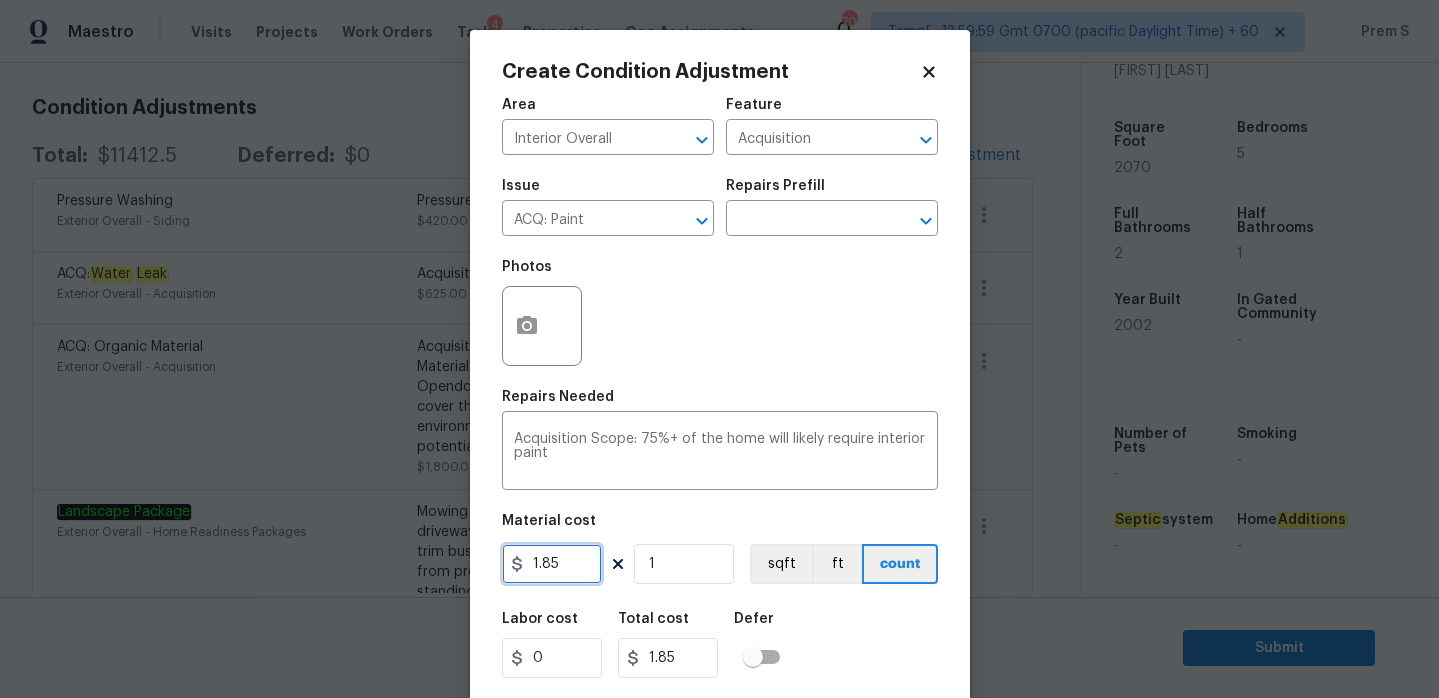 click on "1.85" at bounding box center [552, 564] 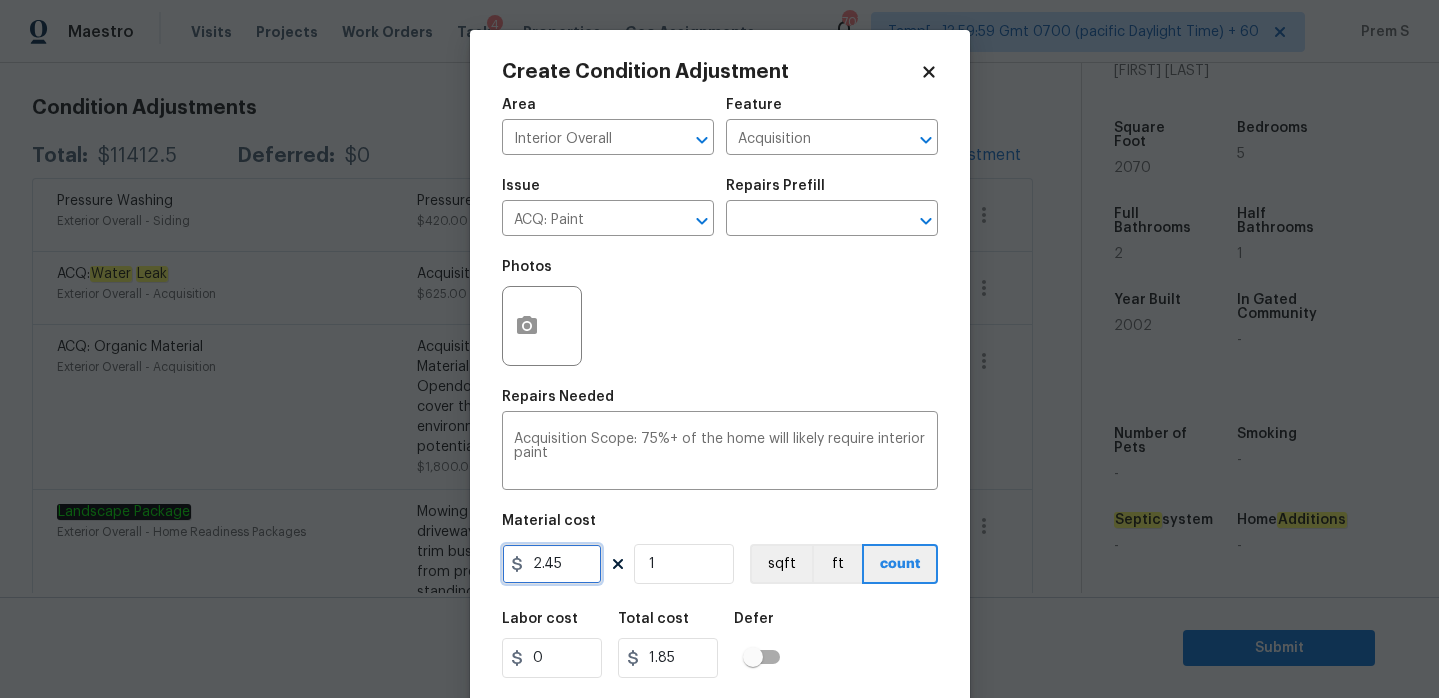 type on "2.45" 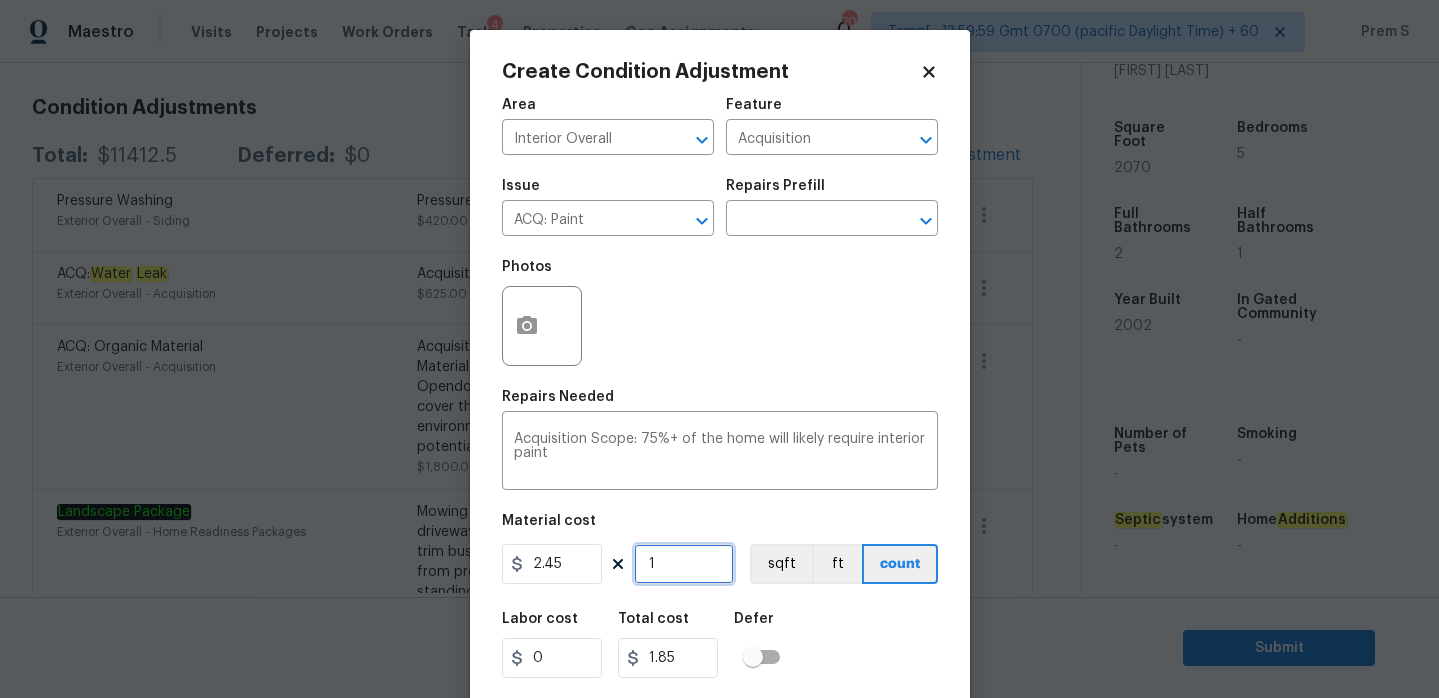 click on "1" at bounding box center (684, 564) 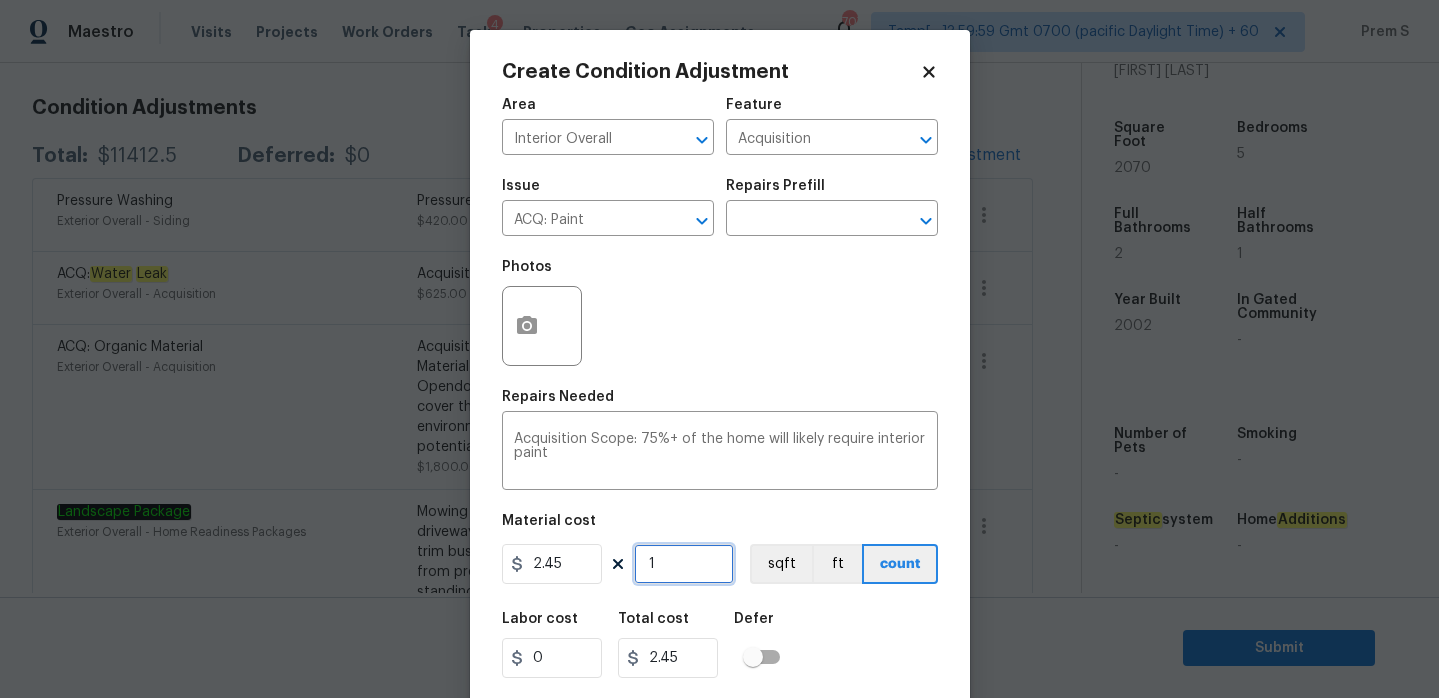 click on "1" at bounding box center [684, 564] 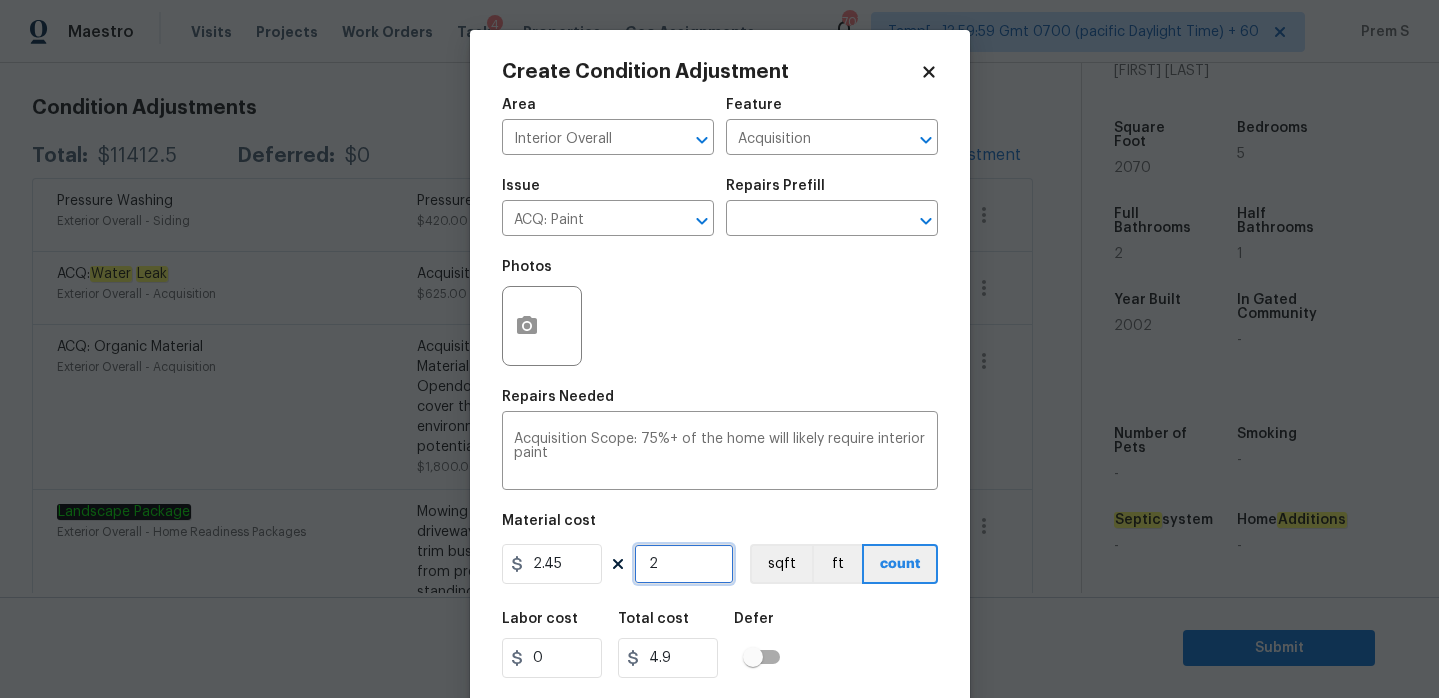 type on "20" 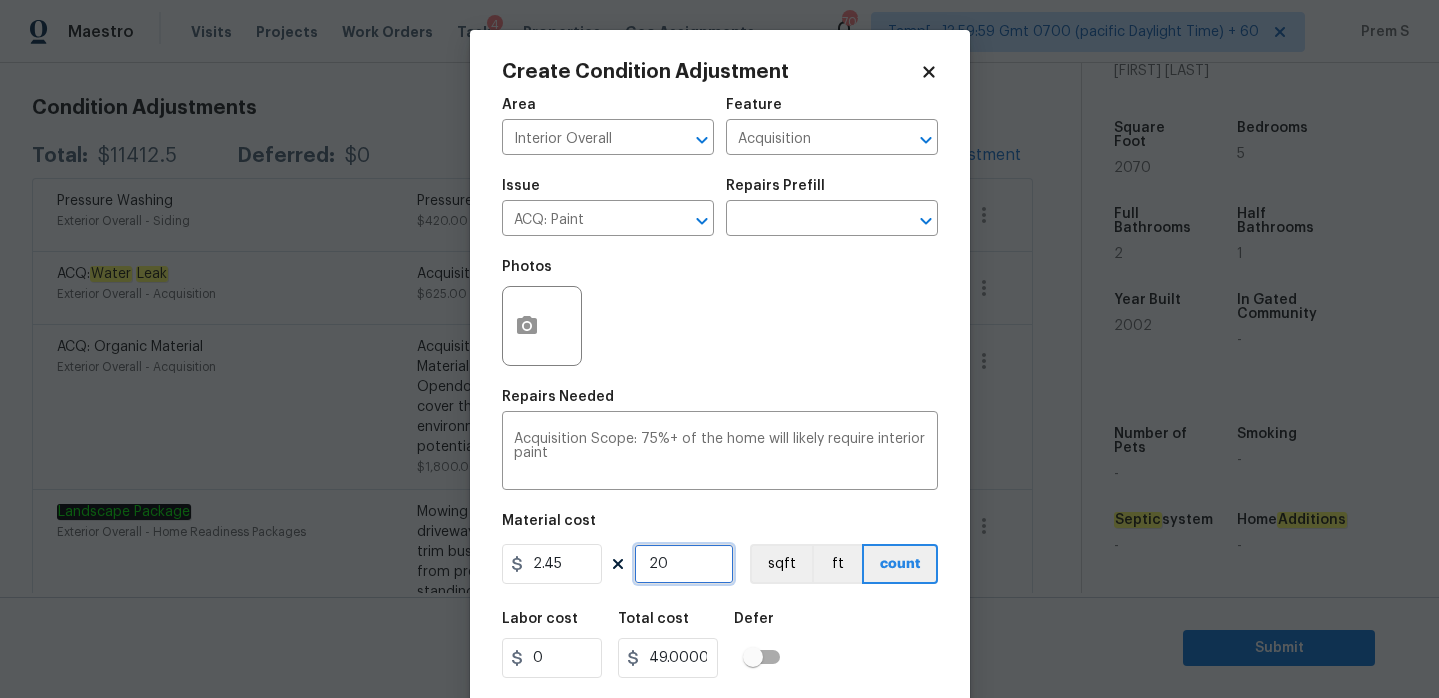 type on "207" 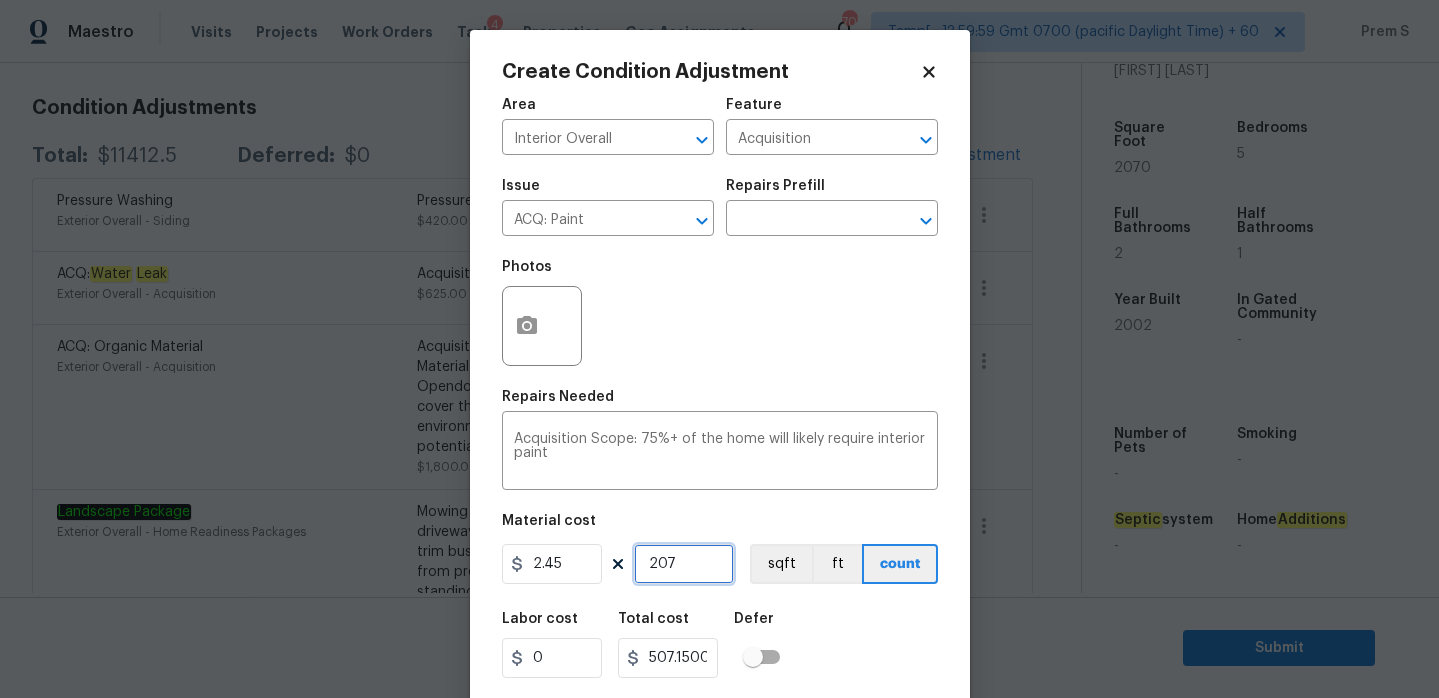 type on "2070" 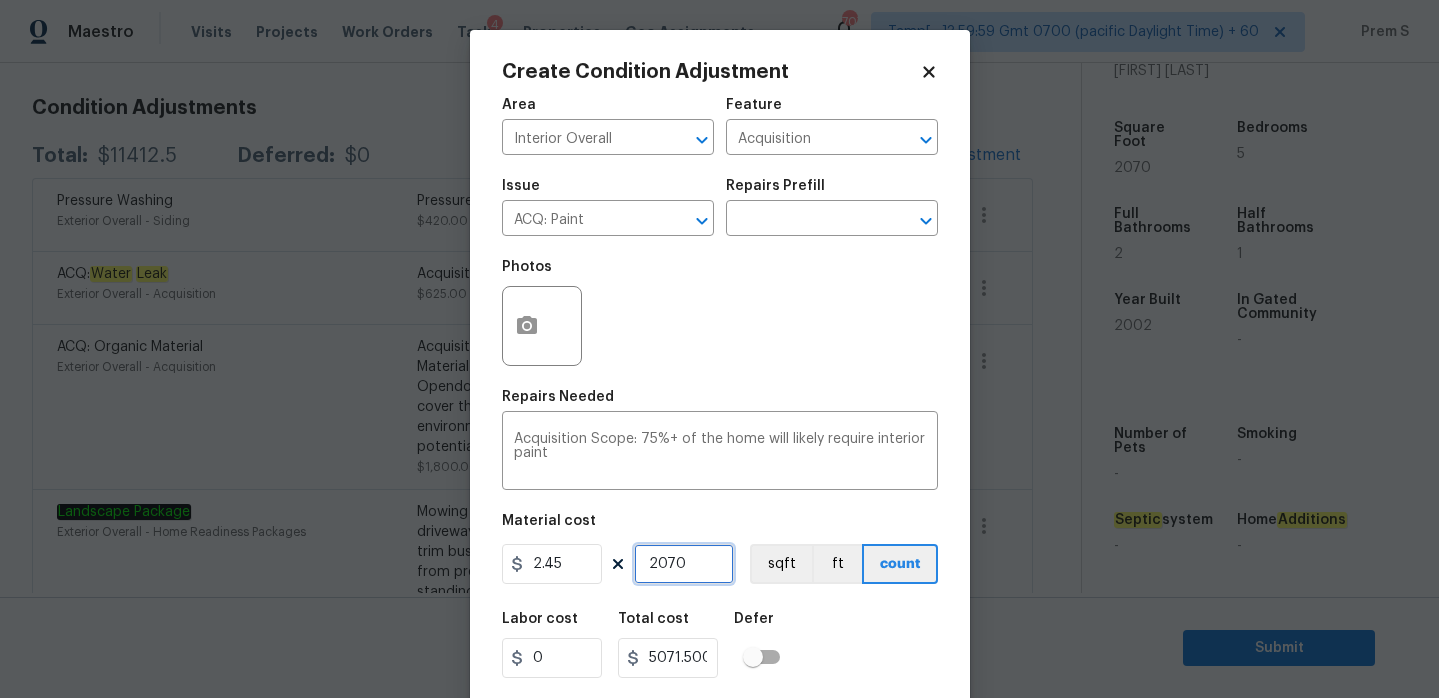 type on "2070" 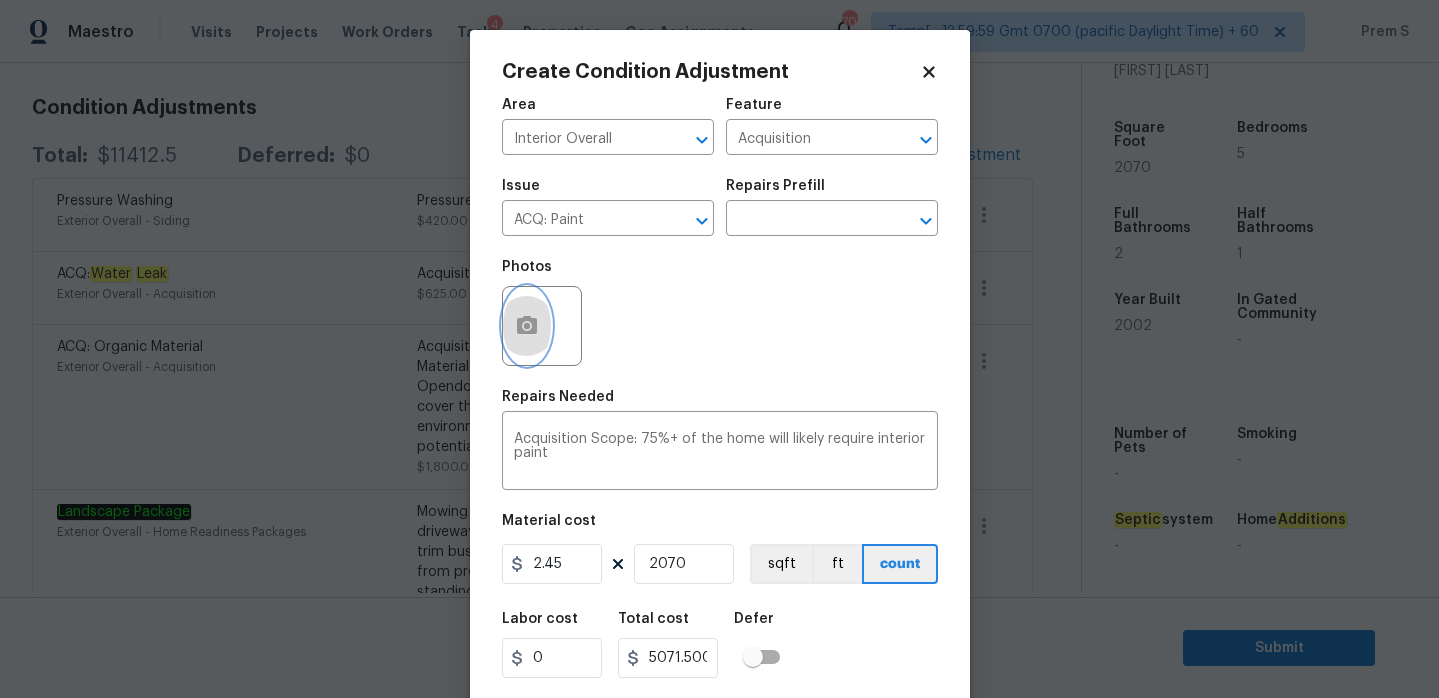 click 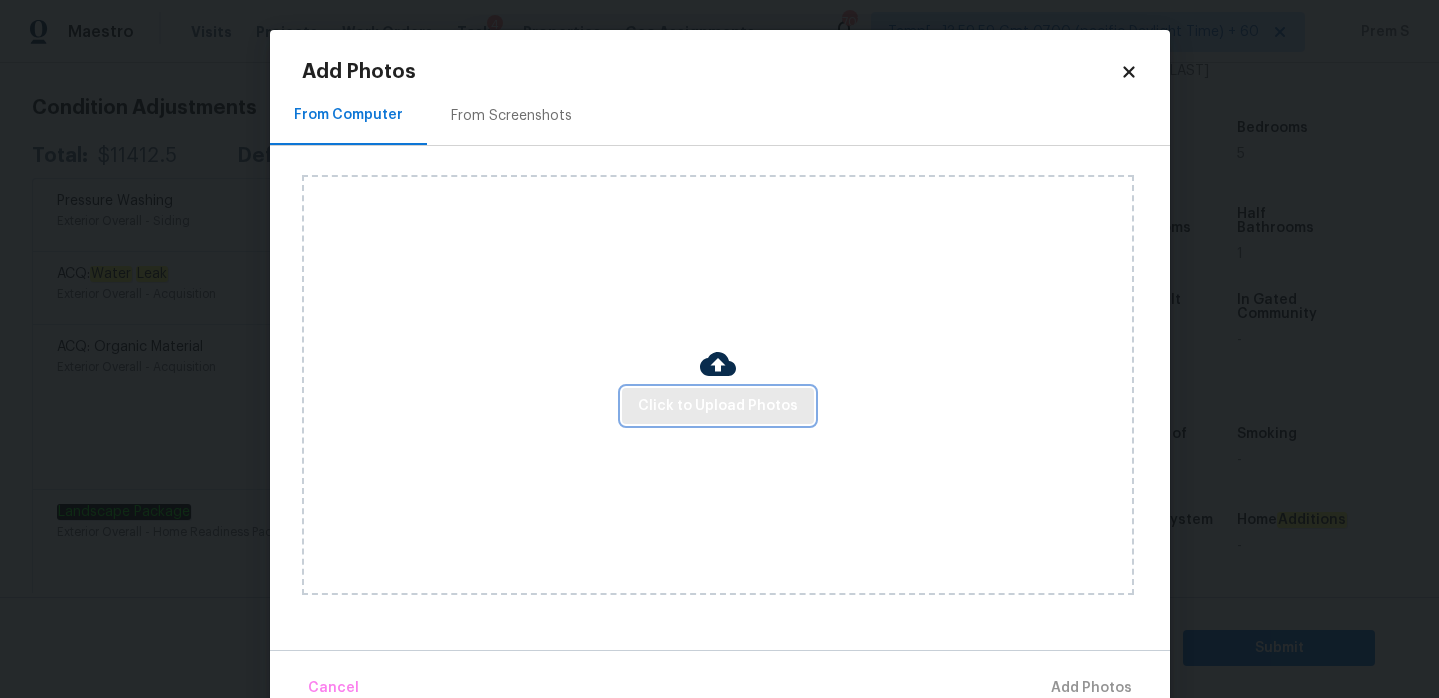 click on "Click to Upload Photos" at bounding box center (718, 406) 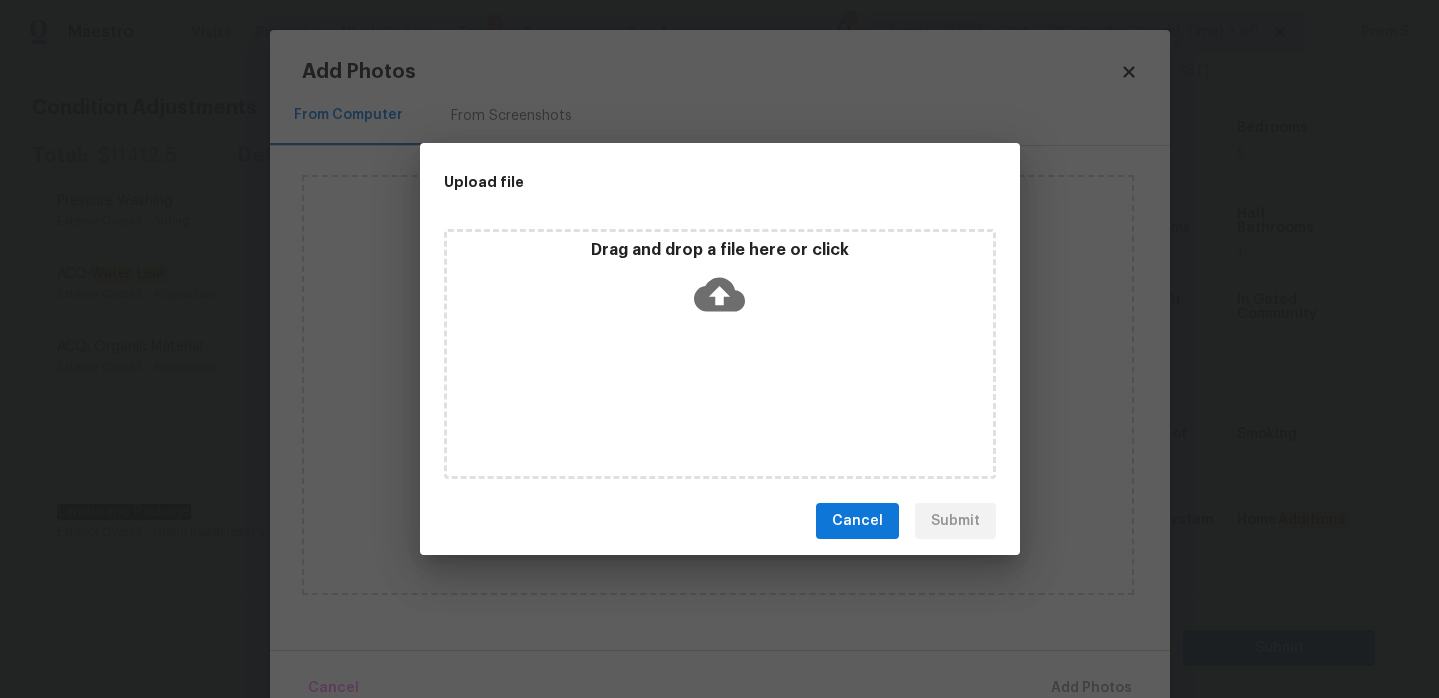 click 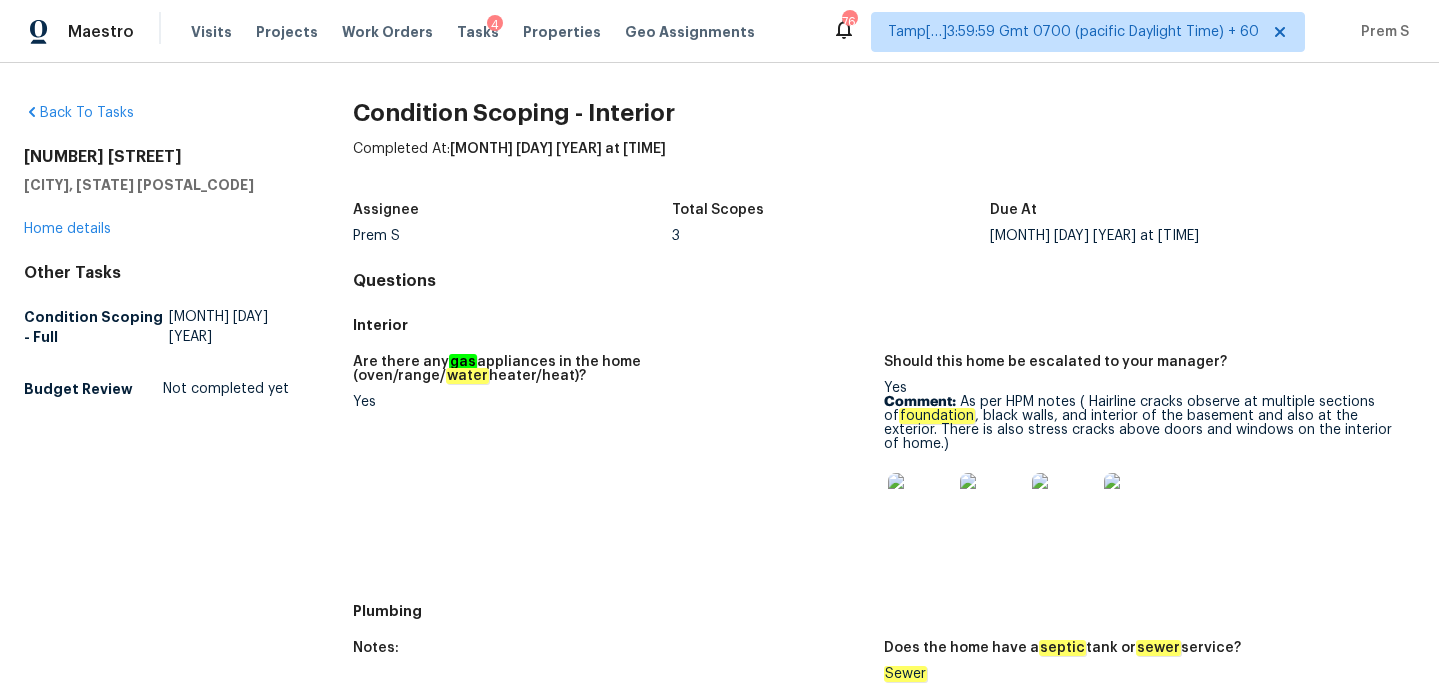 scroll, scrollTop: 0, scrollLeft: 0, axis: both 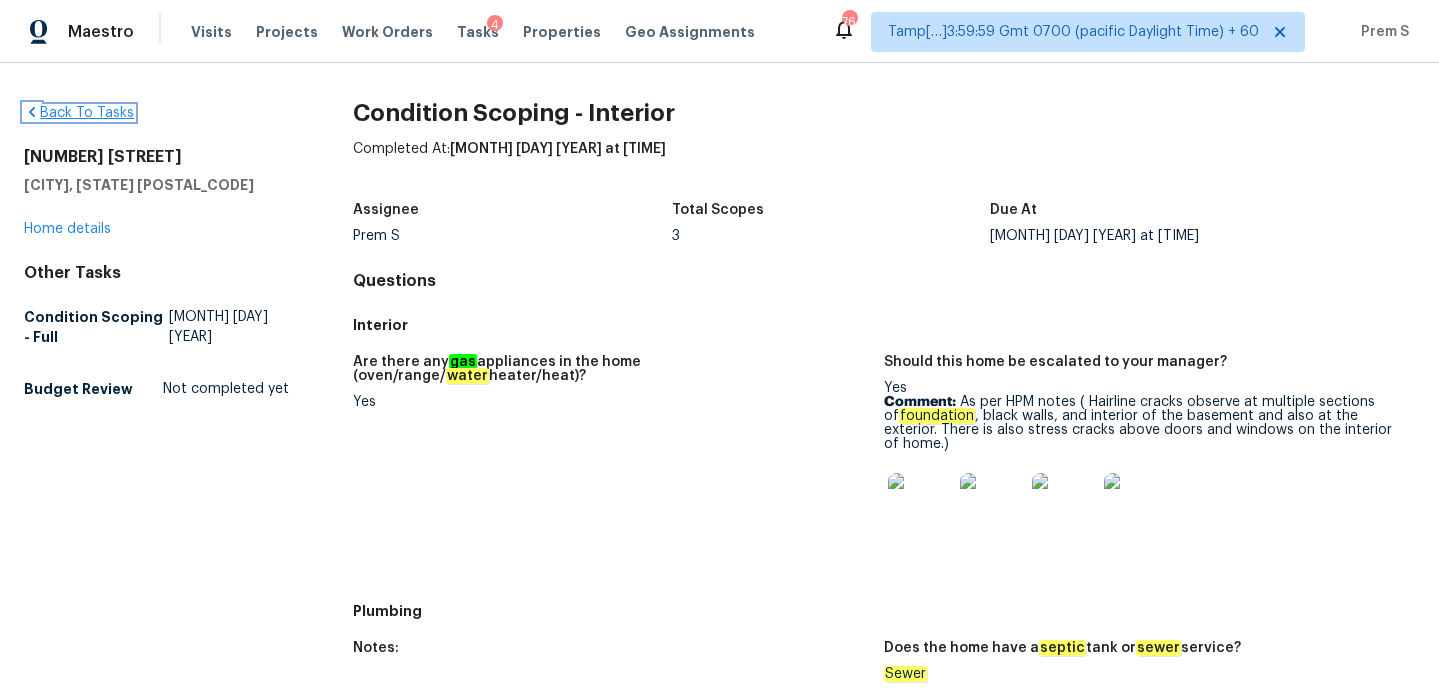 click on "Back To Tasks" at bounding box center (79, 113) 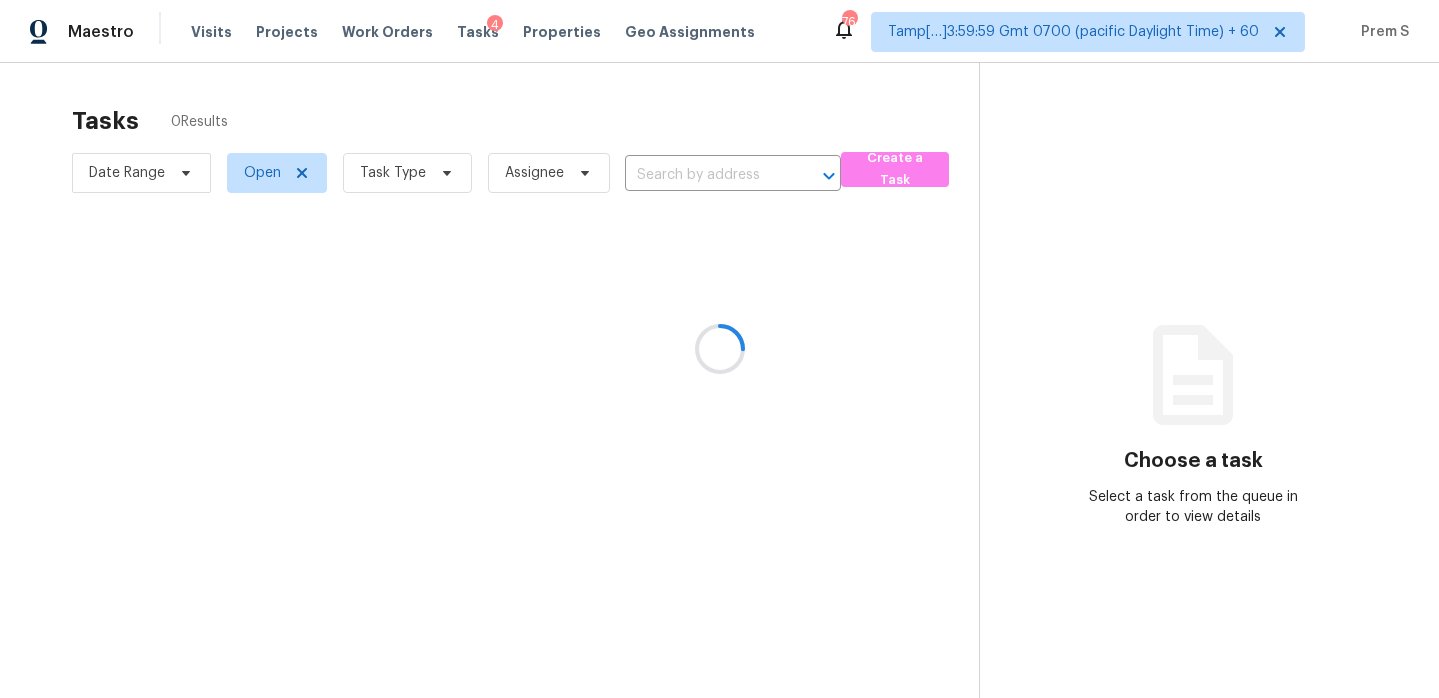 click at bounding box center (719, 349) 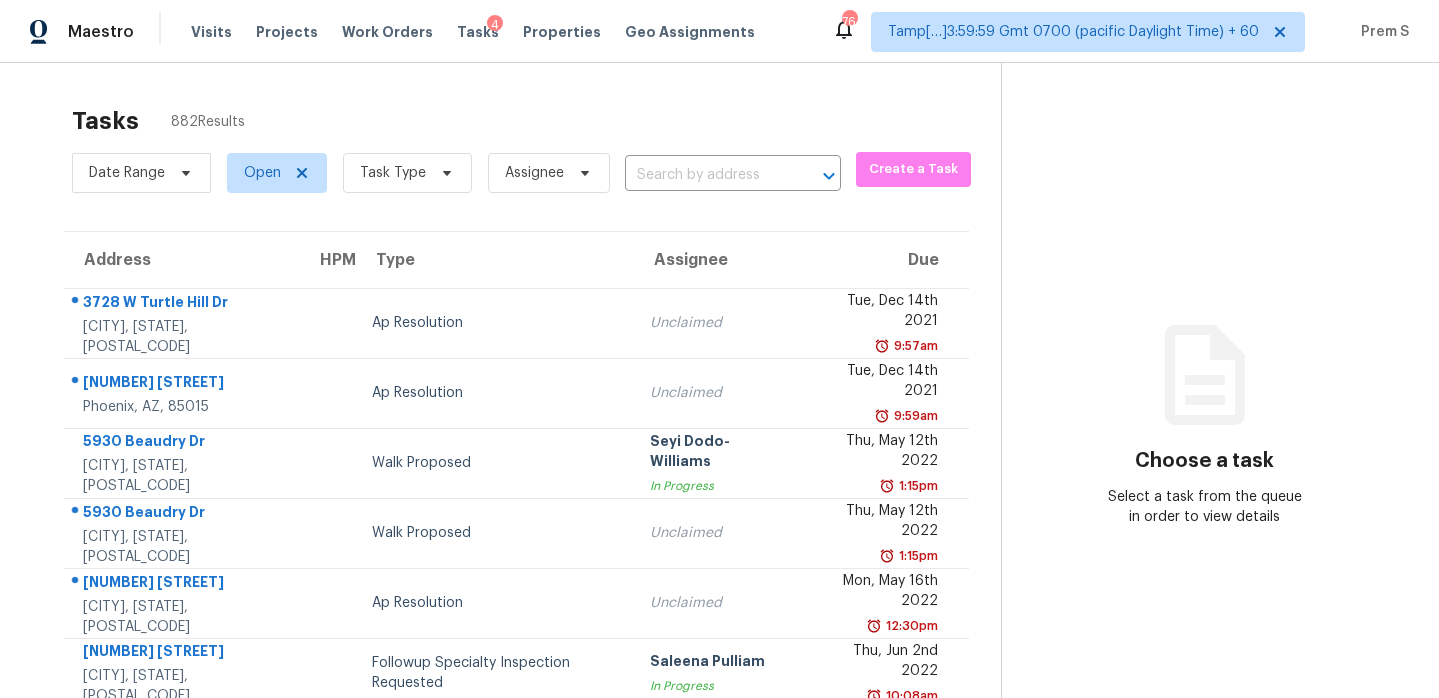 click on "Visits" at bounding box center [211, 32] 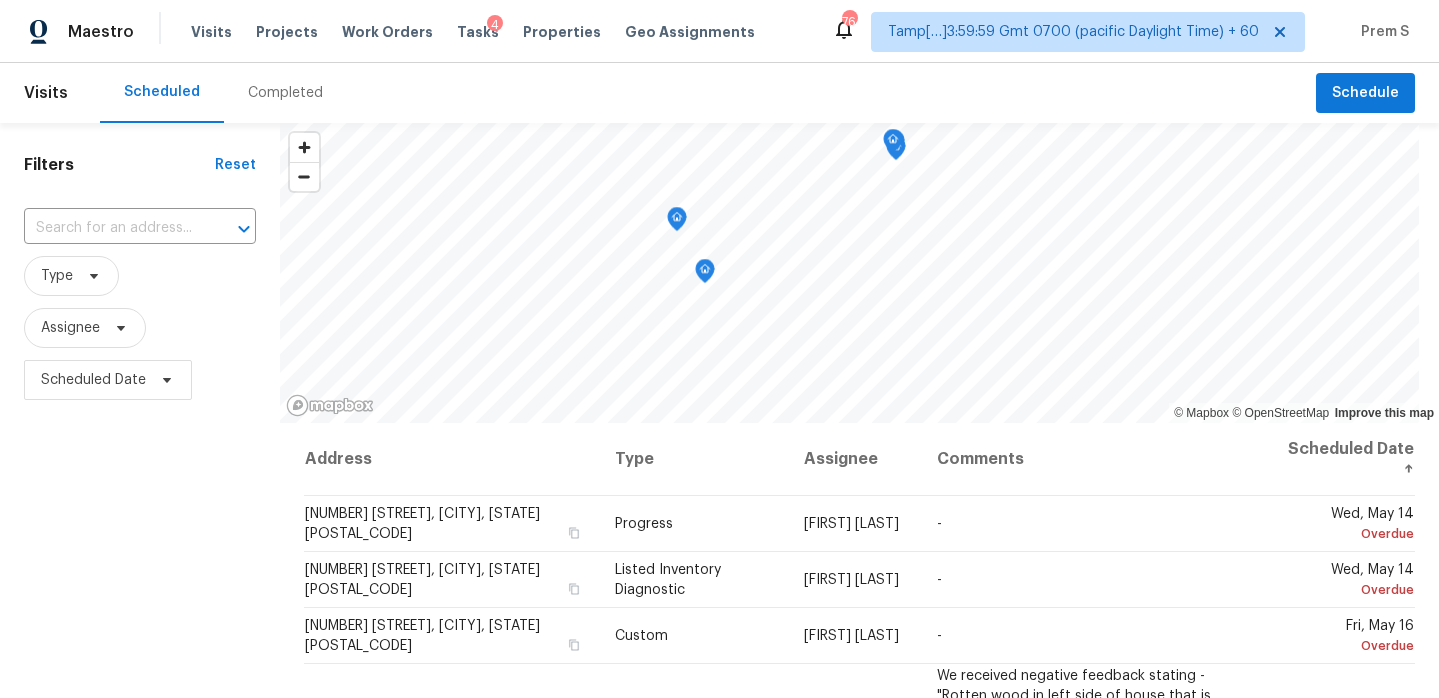 click on "Completed" at bounding box center [285, 93] 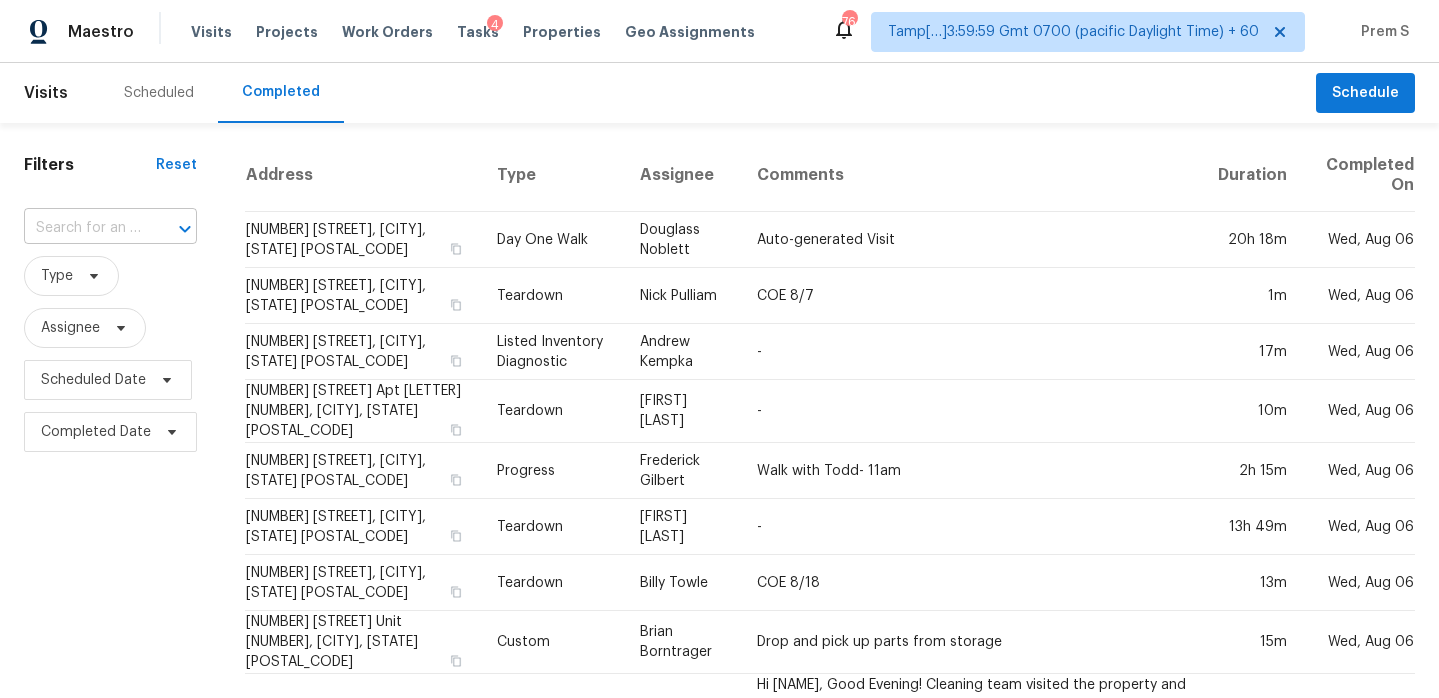 click at bounding box center [82, 228] 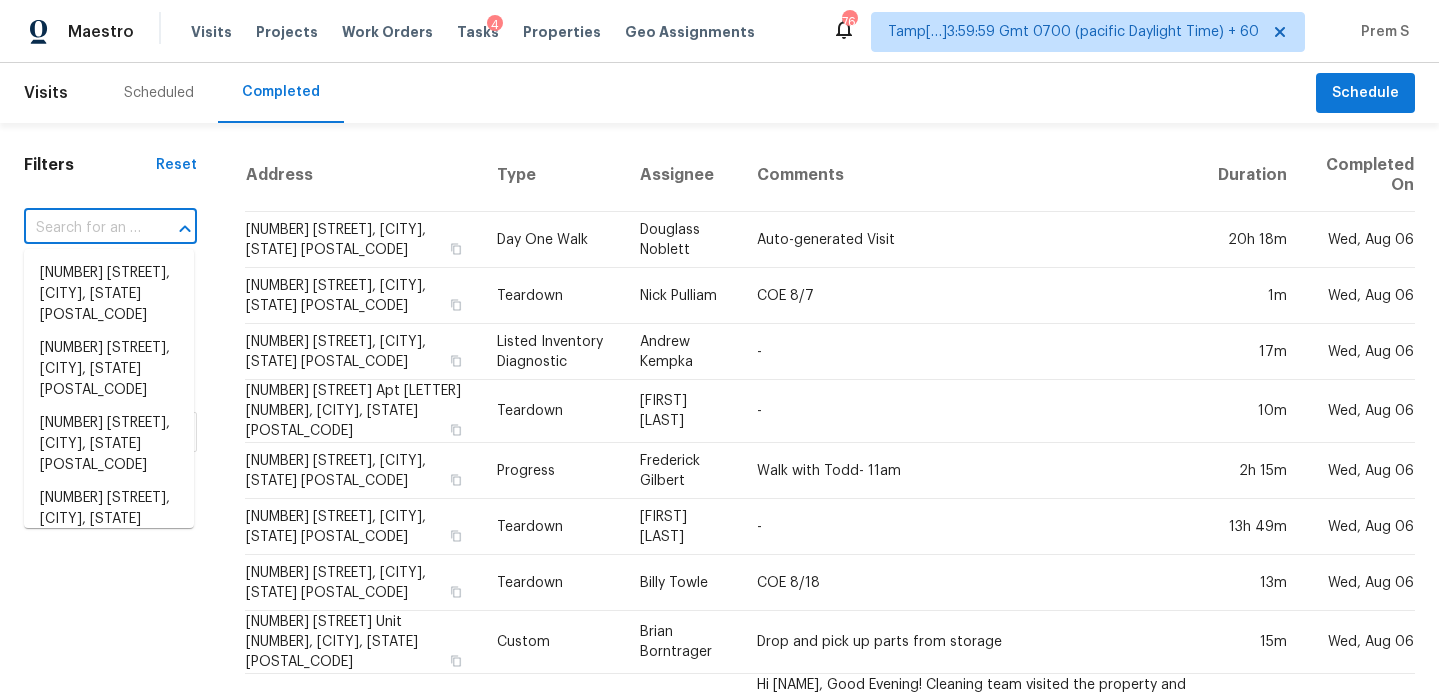 paste on "[NUMBER] [STREET], [CITY], [STATE] [POSTAL_CODE]" 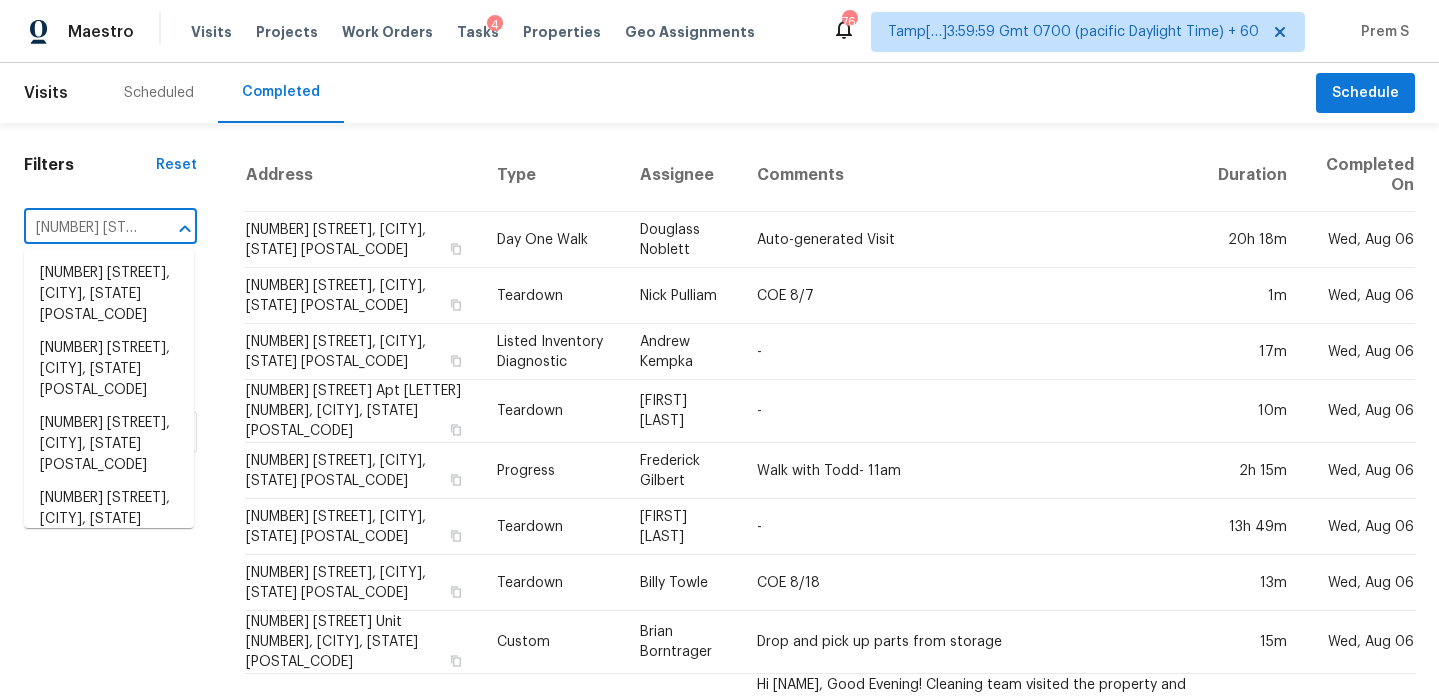 scroll, scrollTop: 0, scrollLeft: 163, axis: horizontal 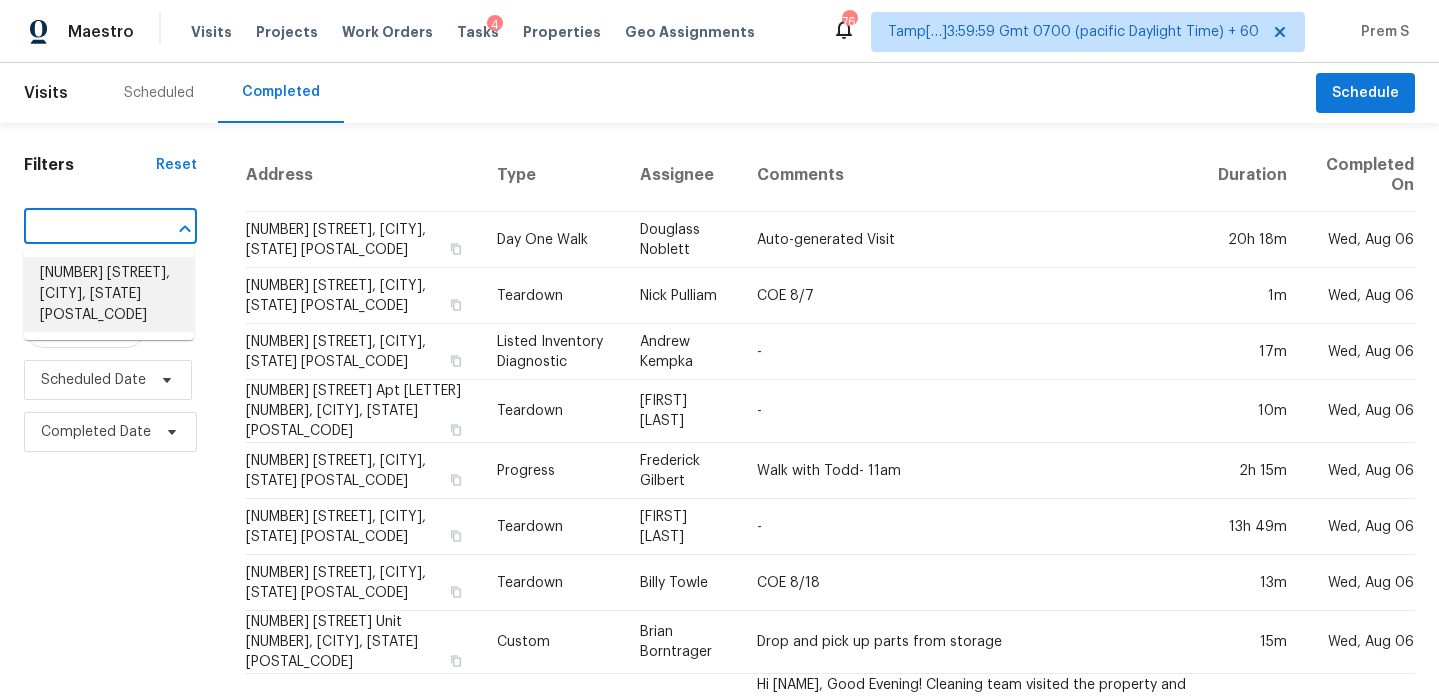 click on "[NUMBER] [STREET], [CITY], [STATE] [POSTAL_CODE]" at bounding box center [109, 294] 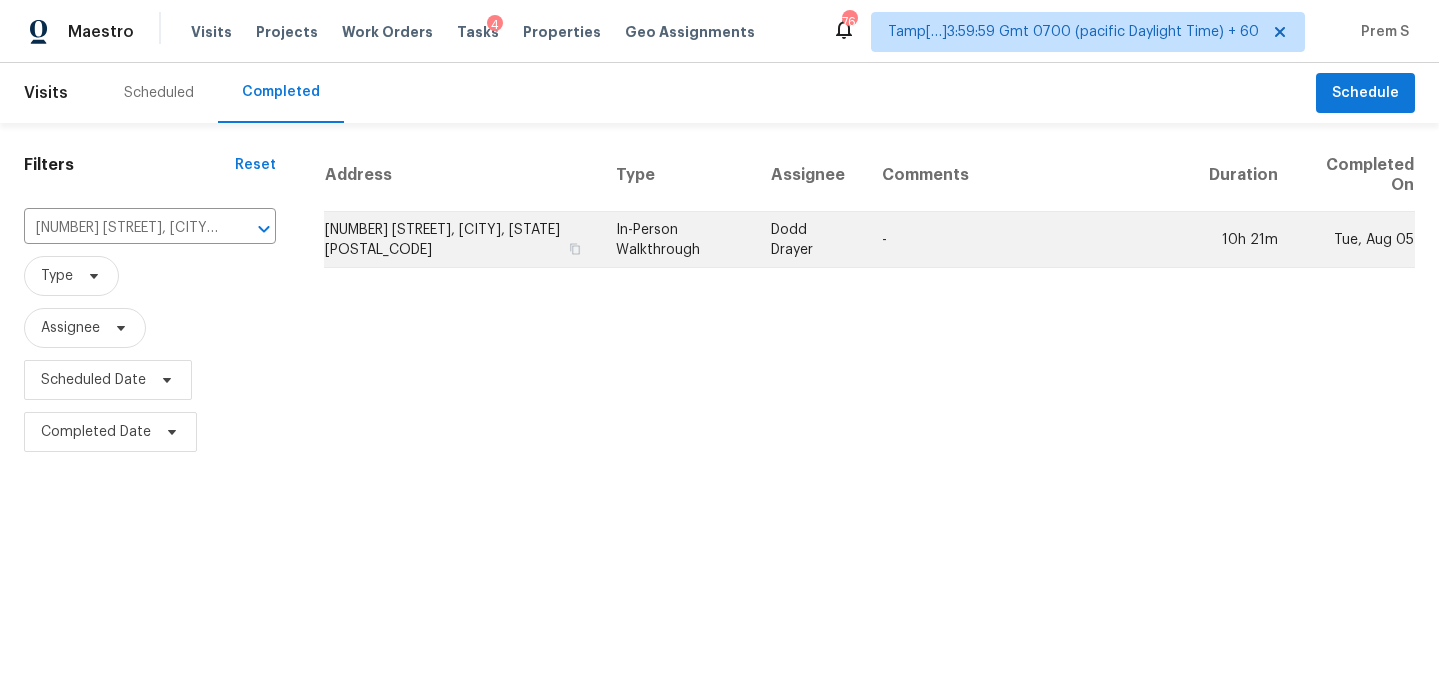 click on "[NUMBER] [STREET], [CITY], [STATE] [POSTAL_CODE]" at bounding box center [462, 240] 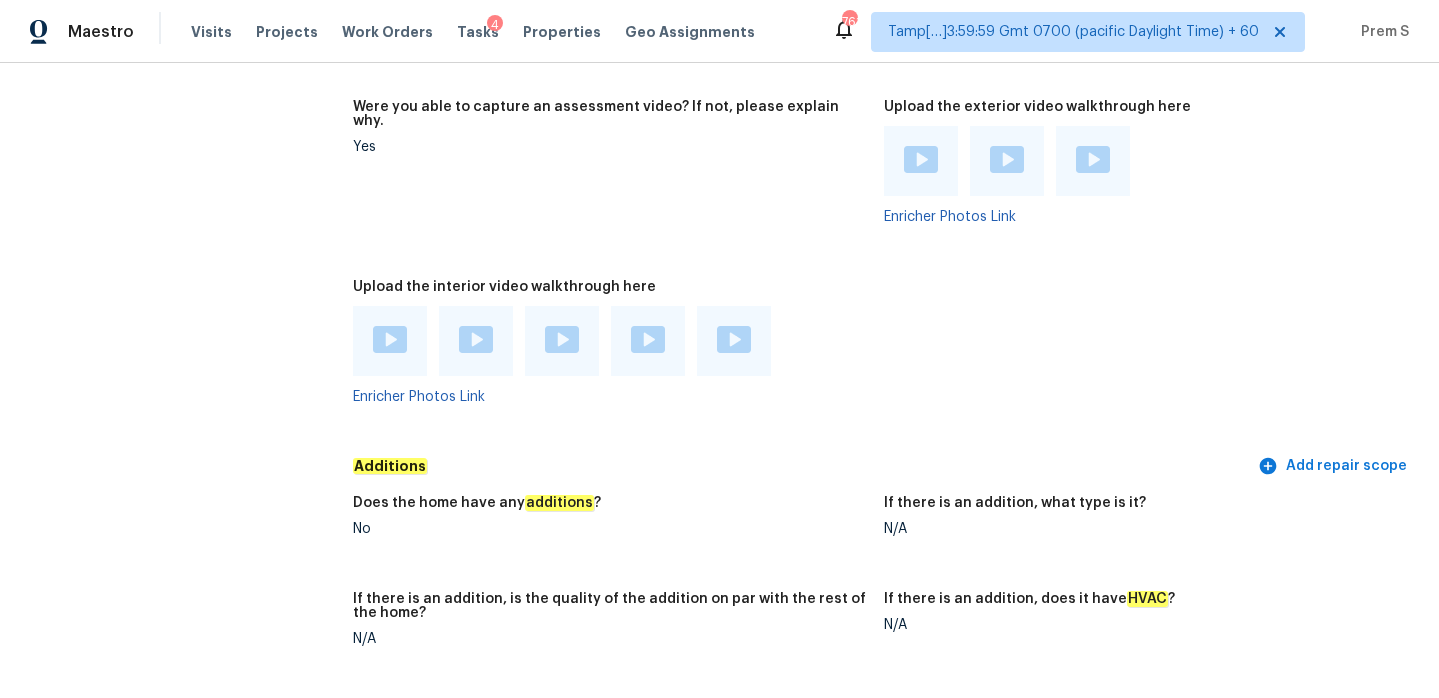 scroll, scrollTop: 3864, scrollLeft: 0, axis: vertical 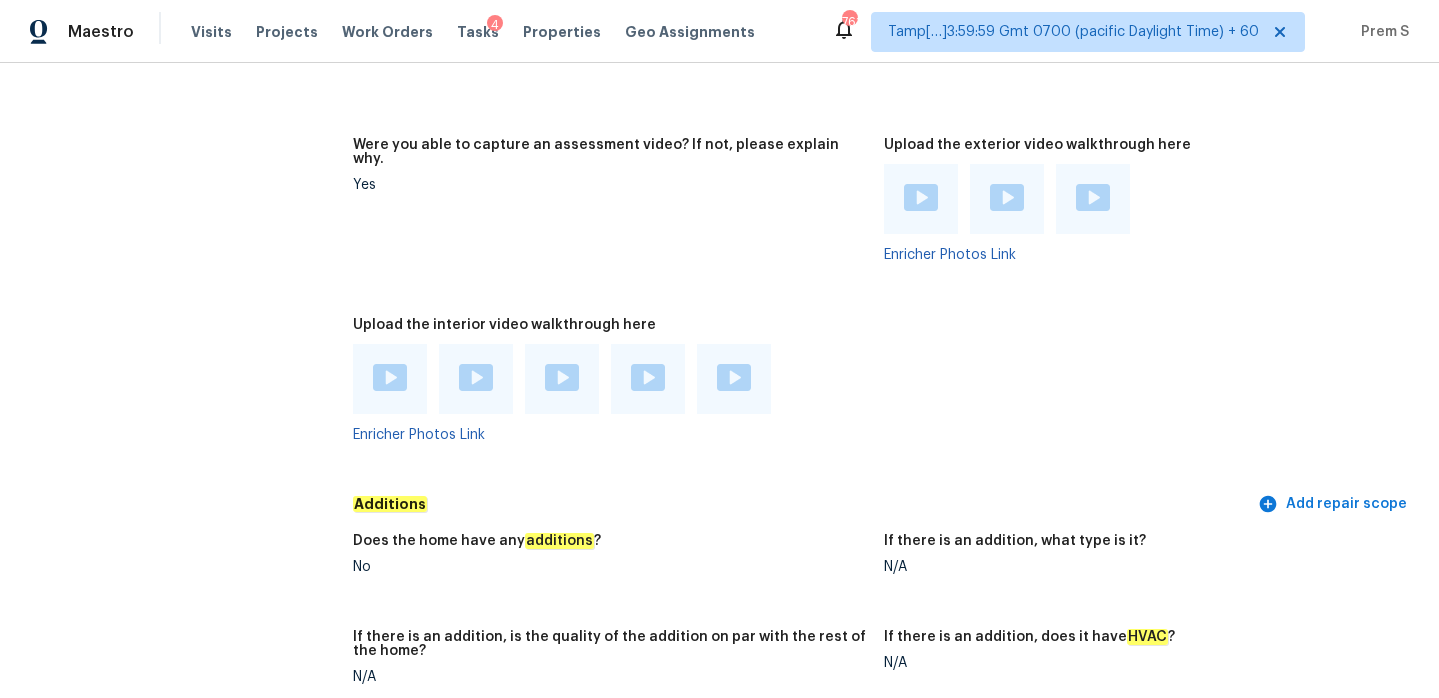 click at bounding box center (390, 377) 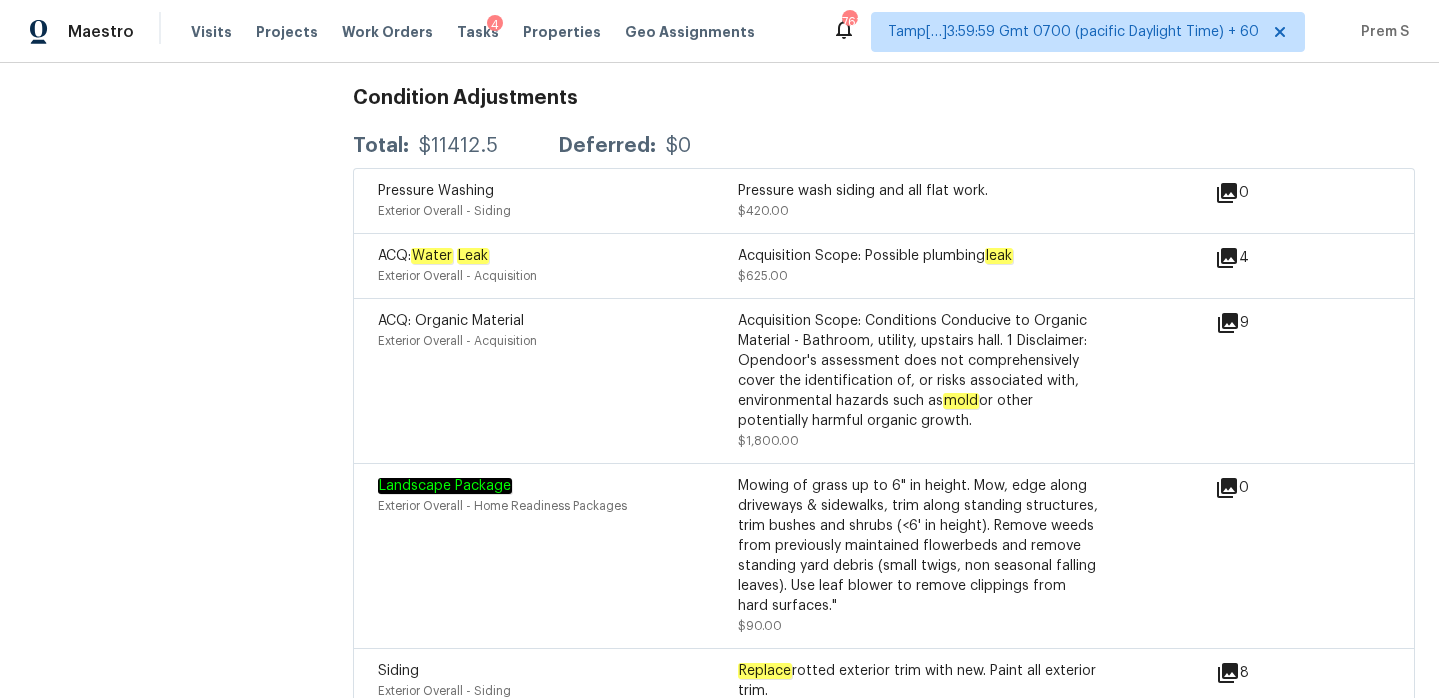 scroll, scrollTop: 5163, scrollLeft: 0, axis: vertical 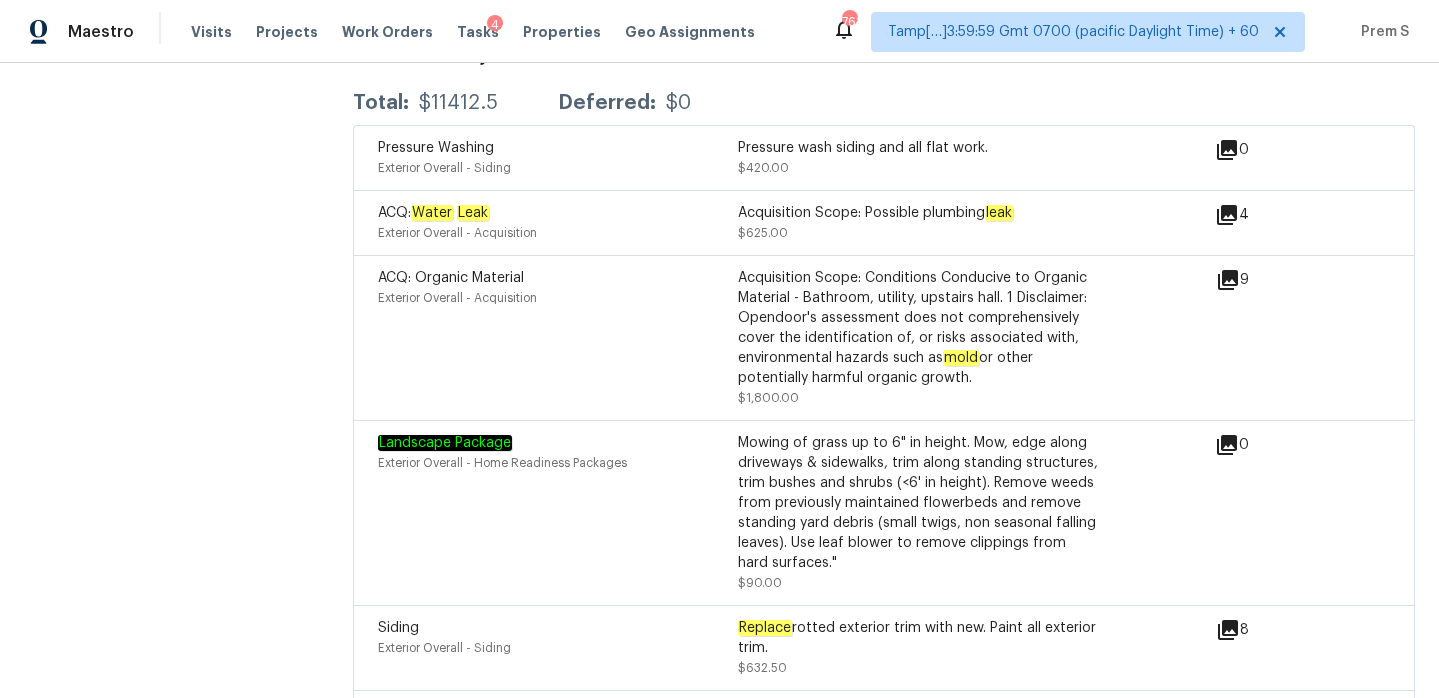 click 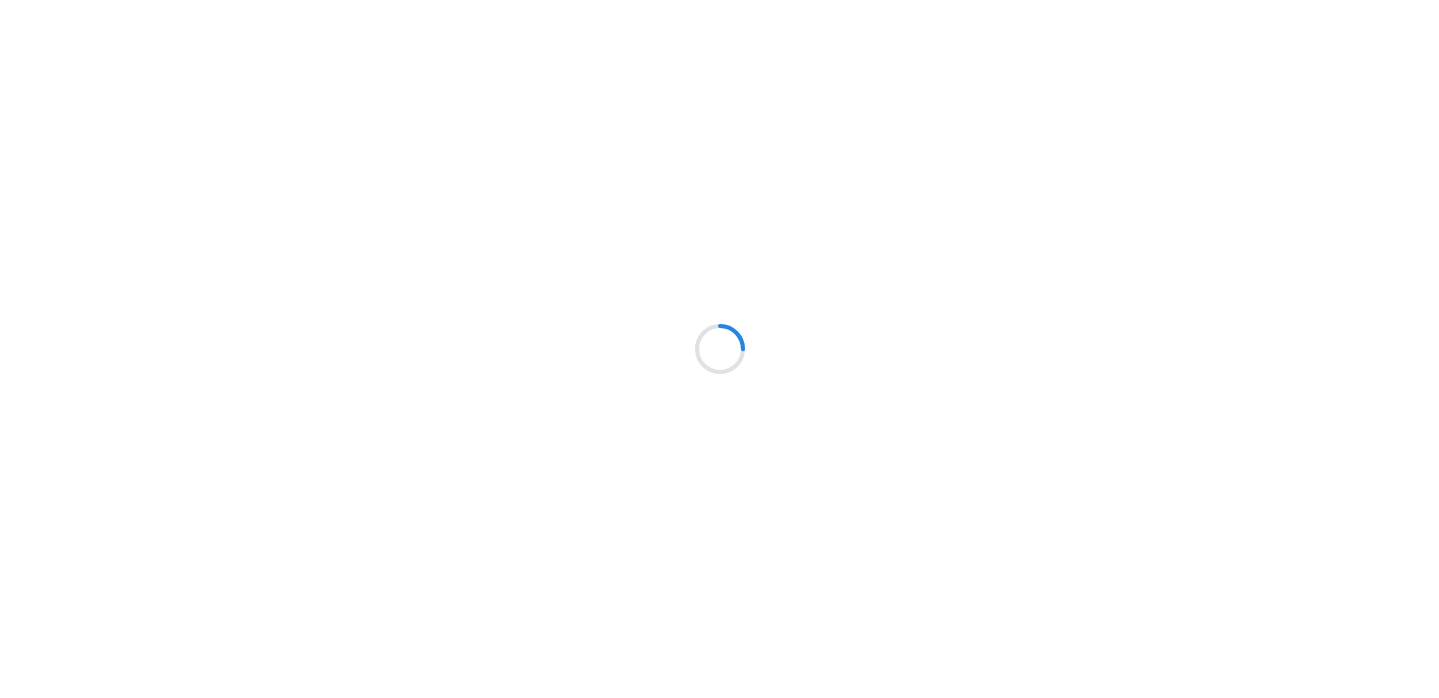 scroll, scrollTop: 0, scrollLeft: 0, axis: both 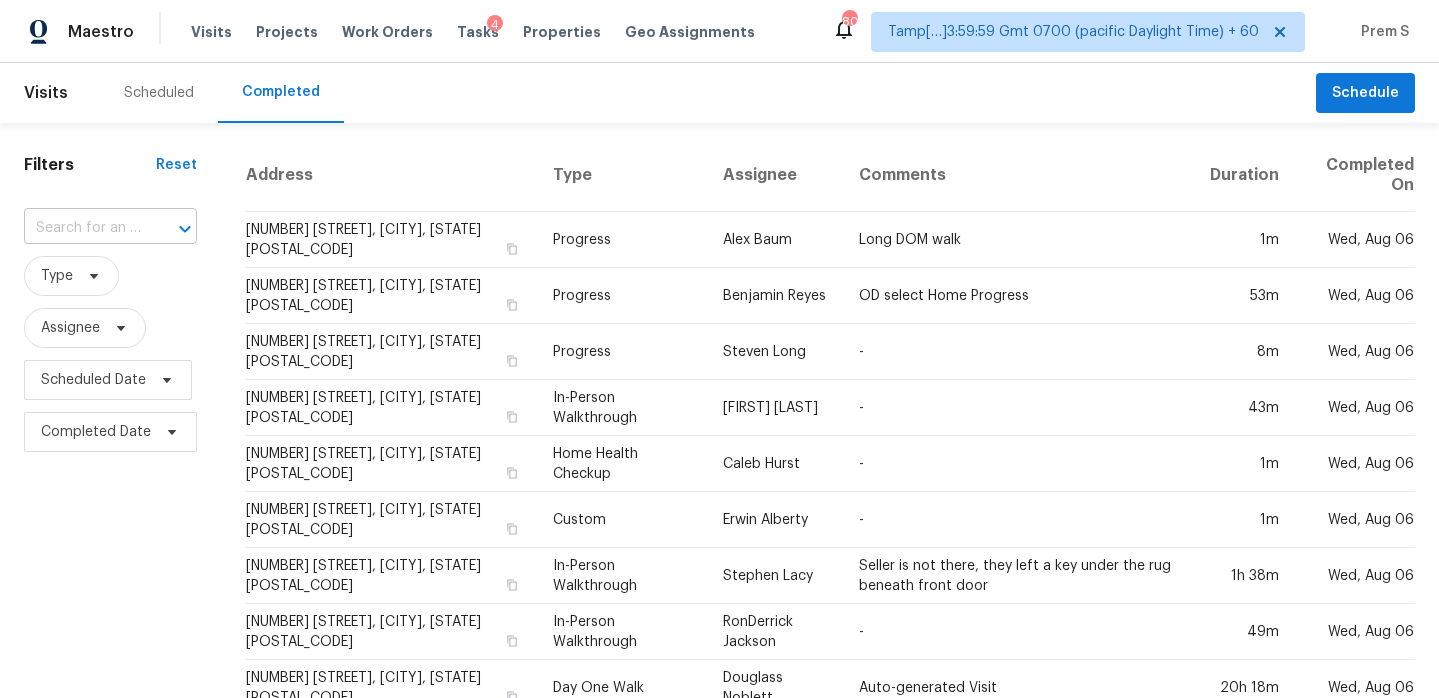 click at bounding box center [82, 228] 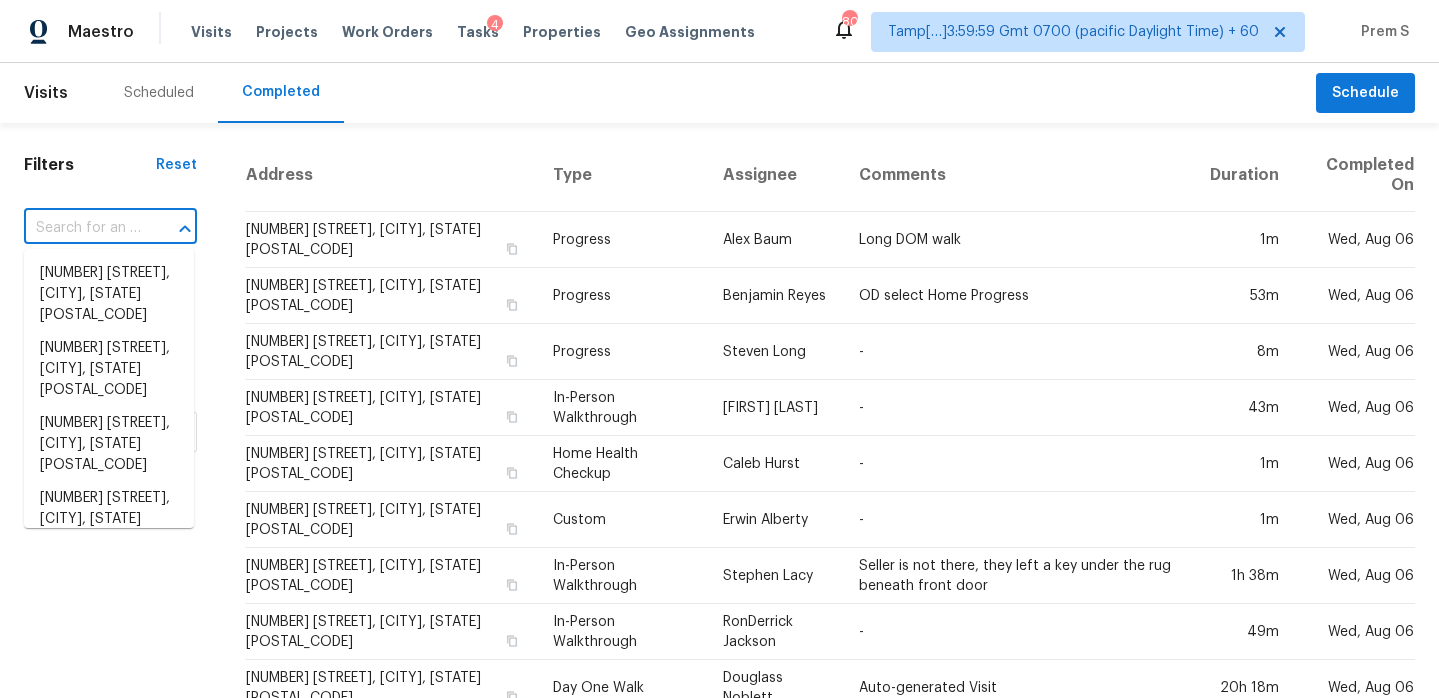 click at bounding box center [82, 228] 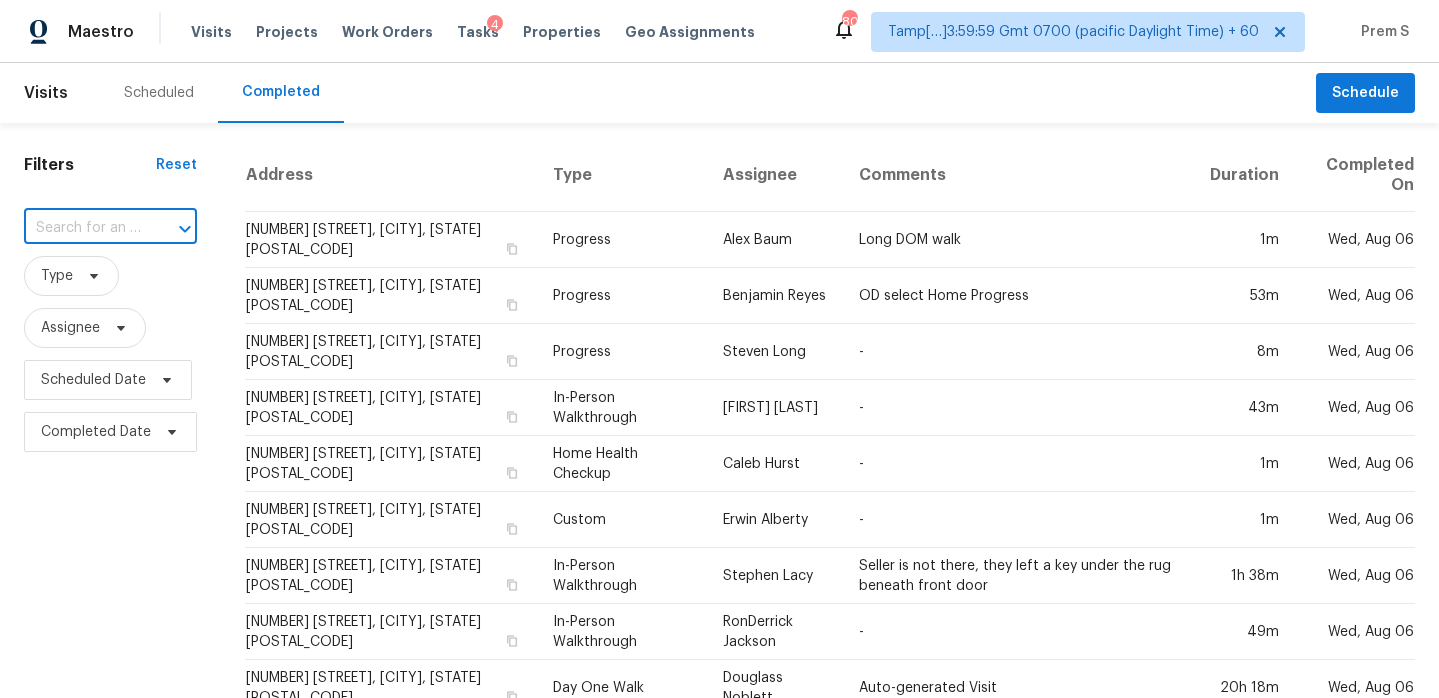 paste on "768 Tall Timber Dr, Greenwood, IN 46143" 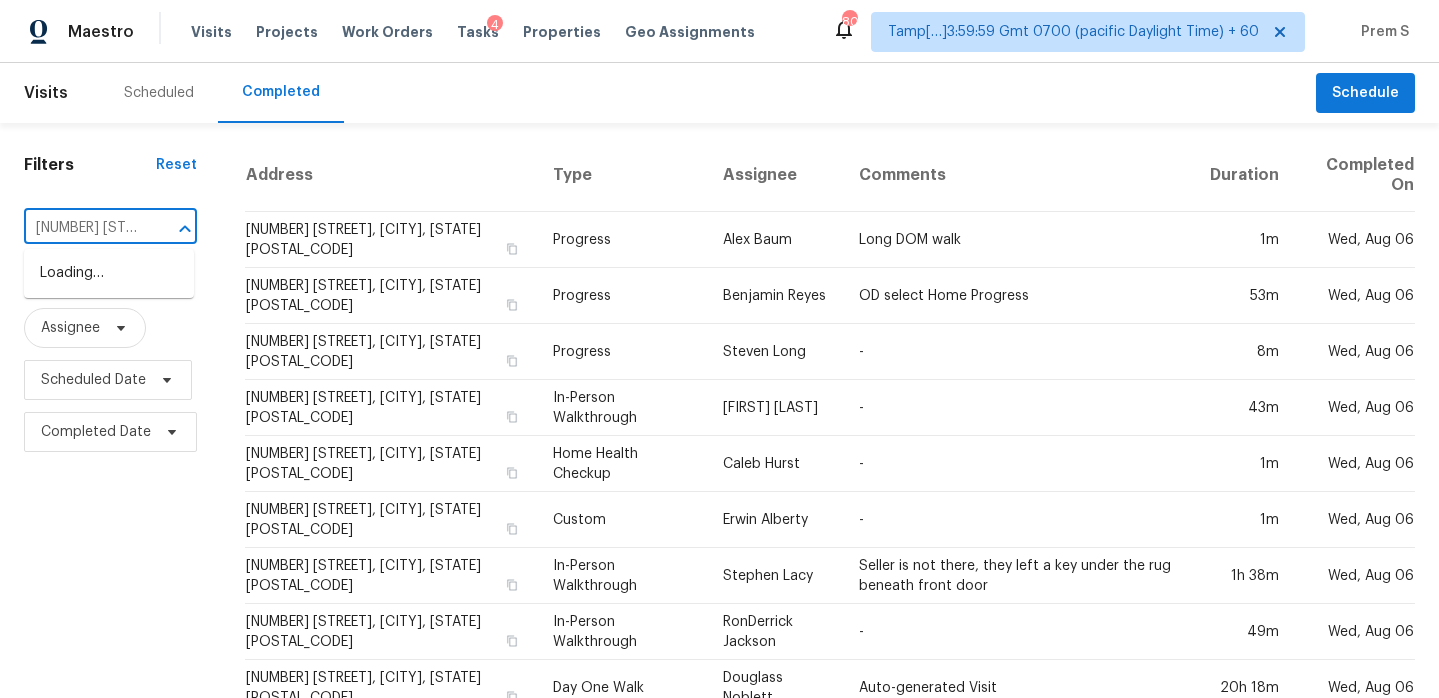 scroll, scrollTop: 0, scrollLeft: 163, axis: horizontal 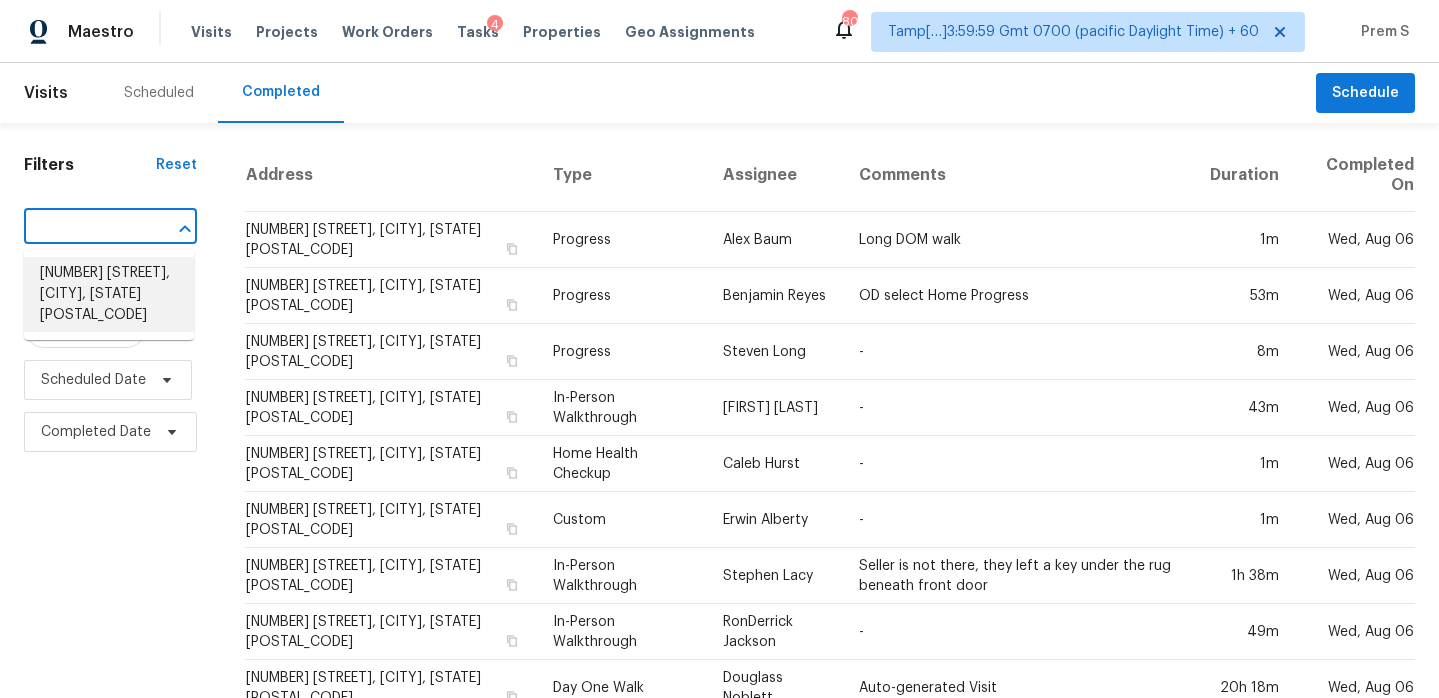 click on "[NUMBER] [STREET], [CITY], [STATE] [POSTAL_CODE]" at bounding box center (109, 294) 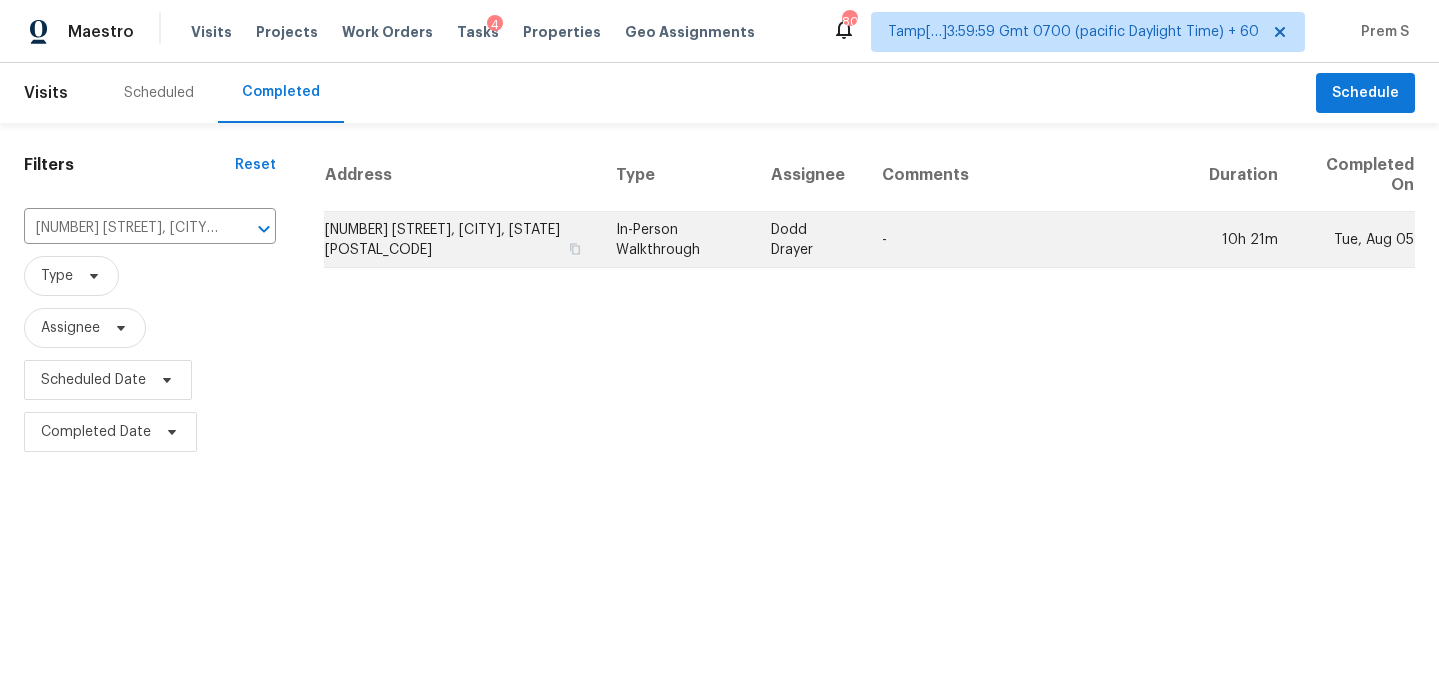 click on "[NUMBER] [STREET], [CITY], [STATE] [POSTAL_CODE]" at bounding box center [462, 240] 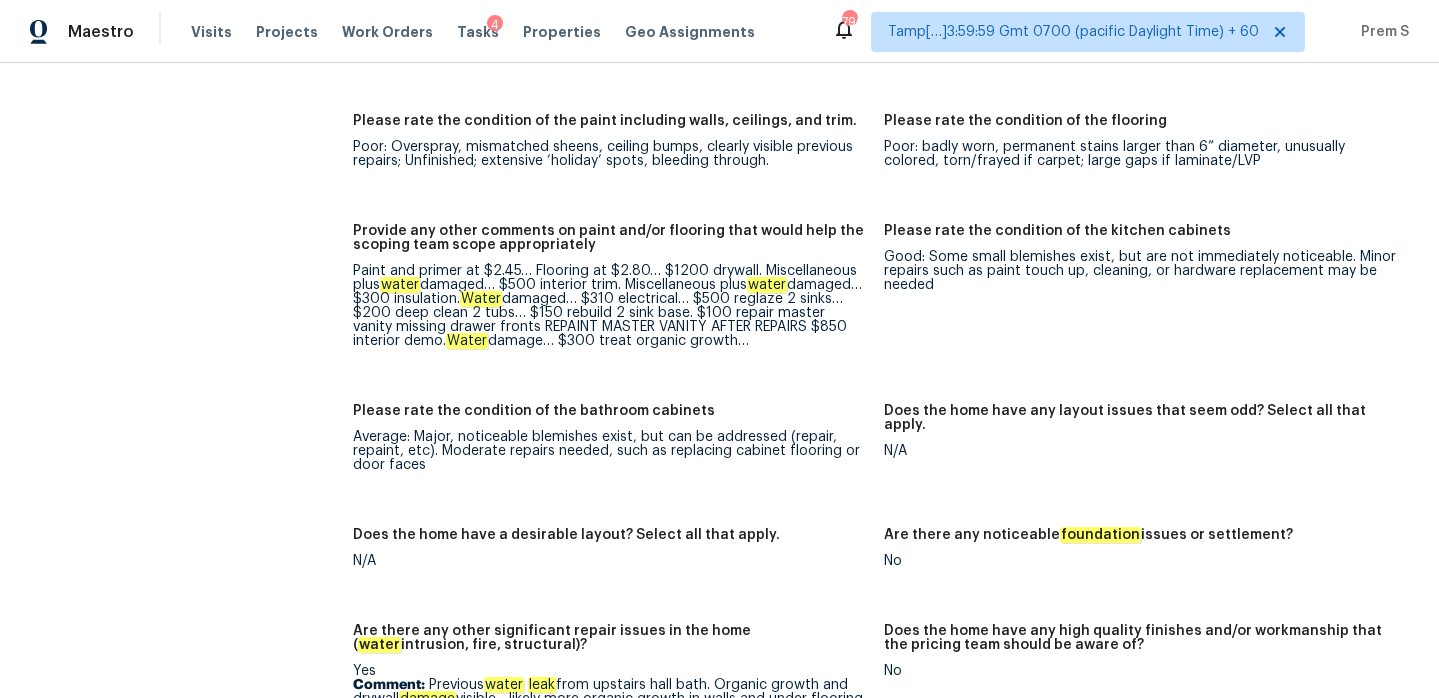 scroll, scrollTop: 2695, scrollLeft: 0, axis: vertical 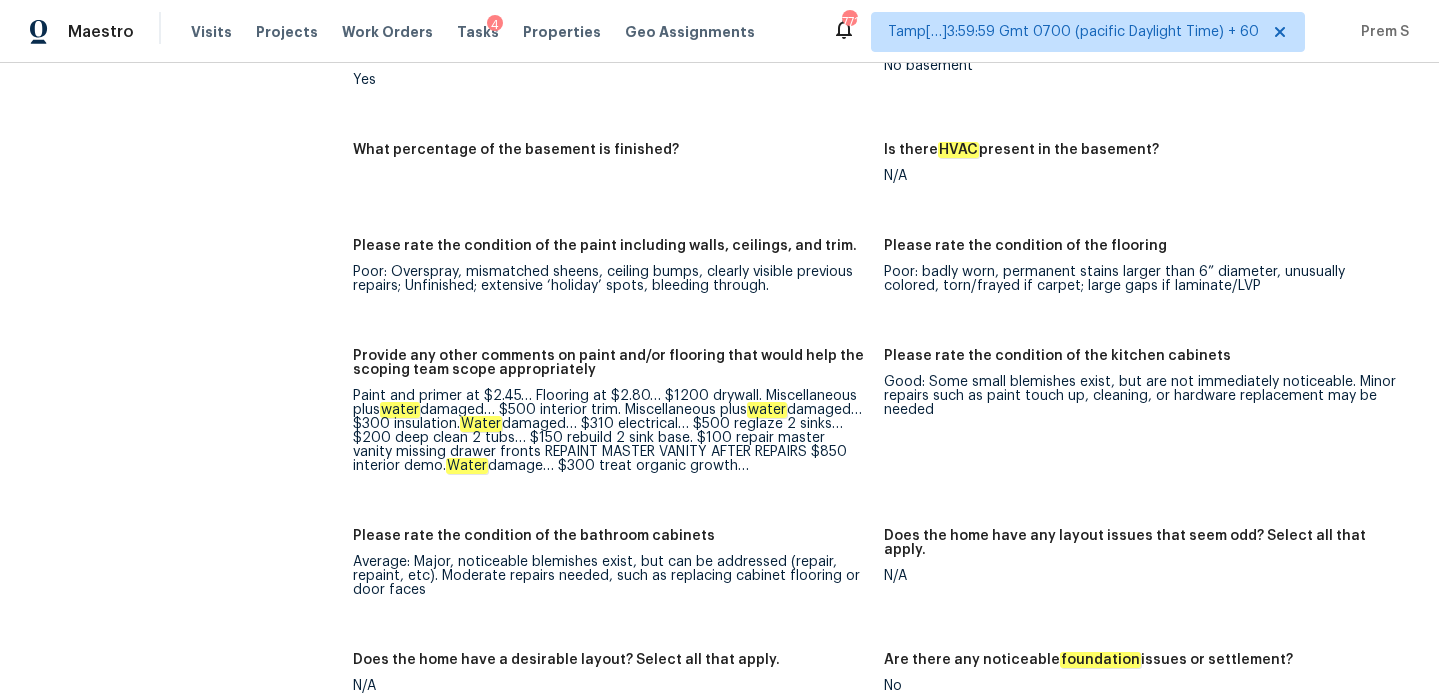 click on "Paint and primer at $2.45…
Flooring at $2.80…
$1200 drywall. Miscellaneous plus  water  damaged…
$500 interior trim. Miscellaneous plus  water  damaged…
$300 insulation.  Water  damaged…
$310 electrical…
$500 reglaze 2 sinks…
$200 deep clean 2 tubs…
$150 rebuild 2 sink base.
$100 repair master vanity missing drawer fronts
REPAINT MASTER VANITY AFTER REPAIRS
$850 interior demo.  Water  damage…
$300 treat organic growth…" at bounding box center [610, 431] 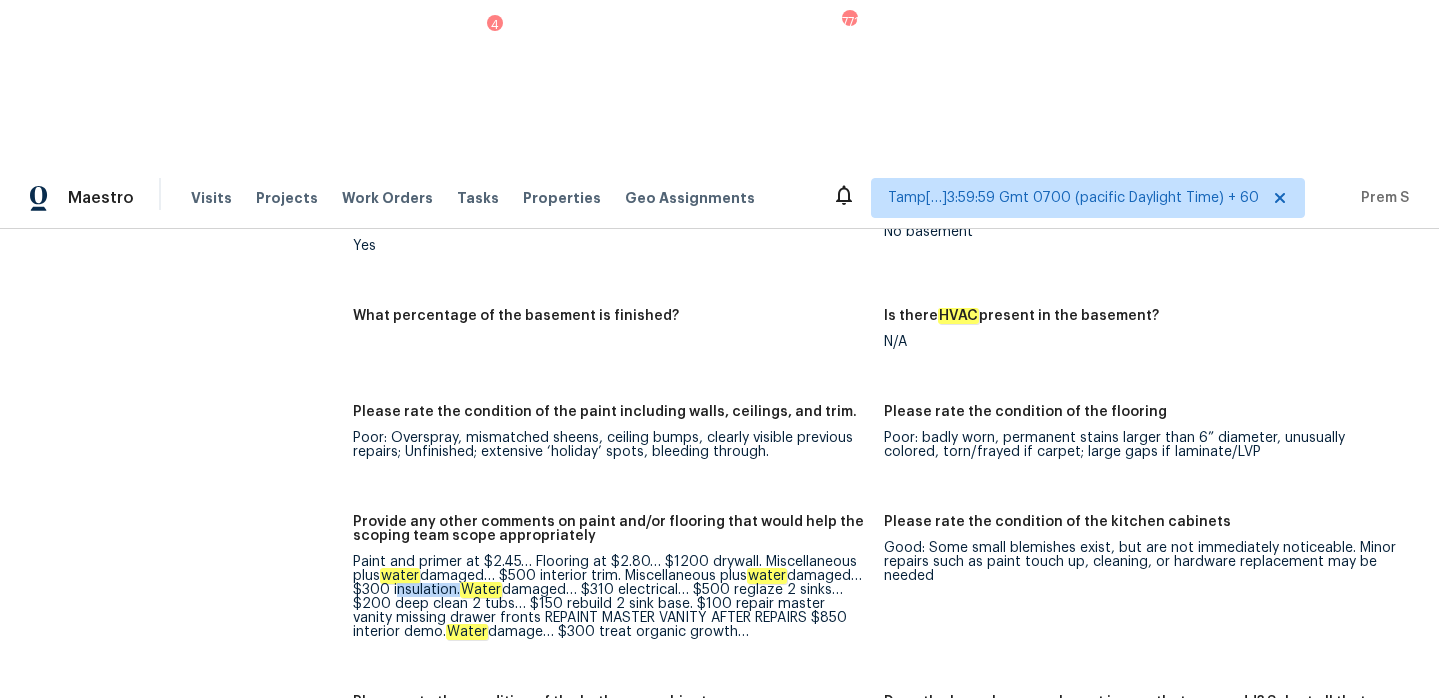 copy on "insulation" 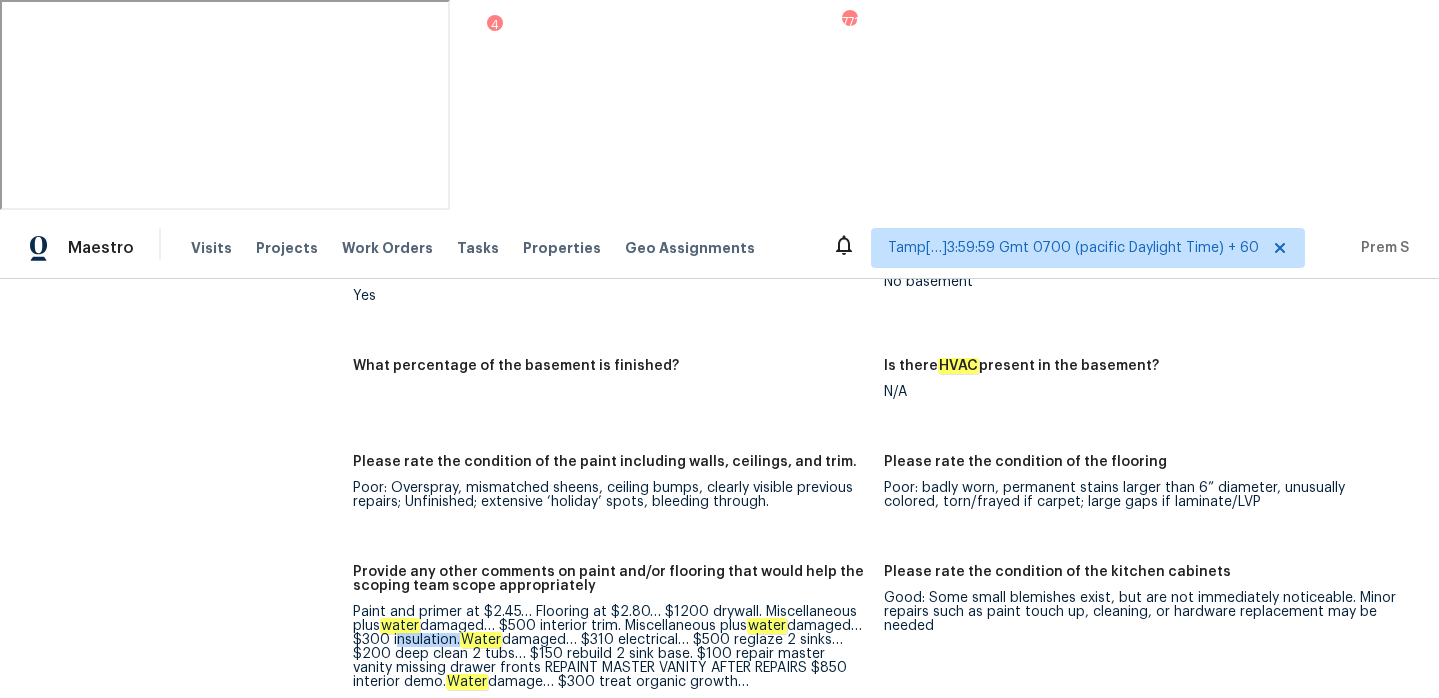 click on "Provide any other comments on paint and/or flooring that would help the scoping team scope appropriately" at bounding box center (610, 579) 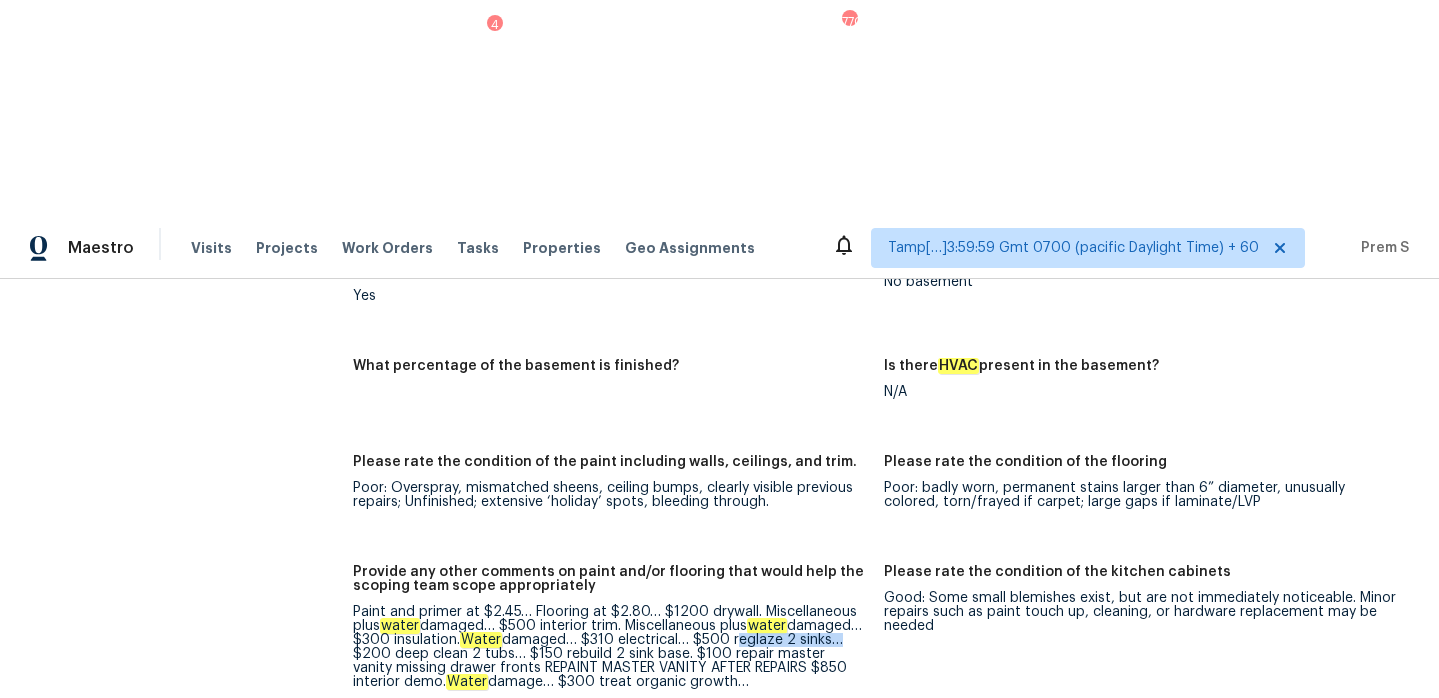 drag, startPoint x: 814, startPoint y: 400, endPoint x: 399, endPoint y: 411, distance: 415.14575 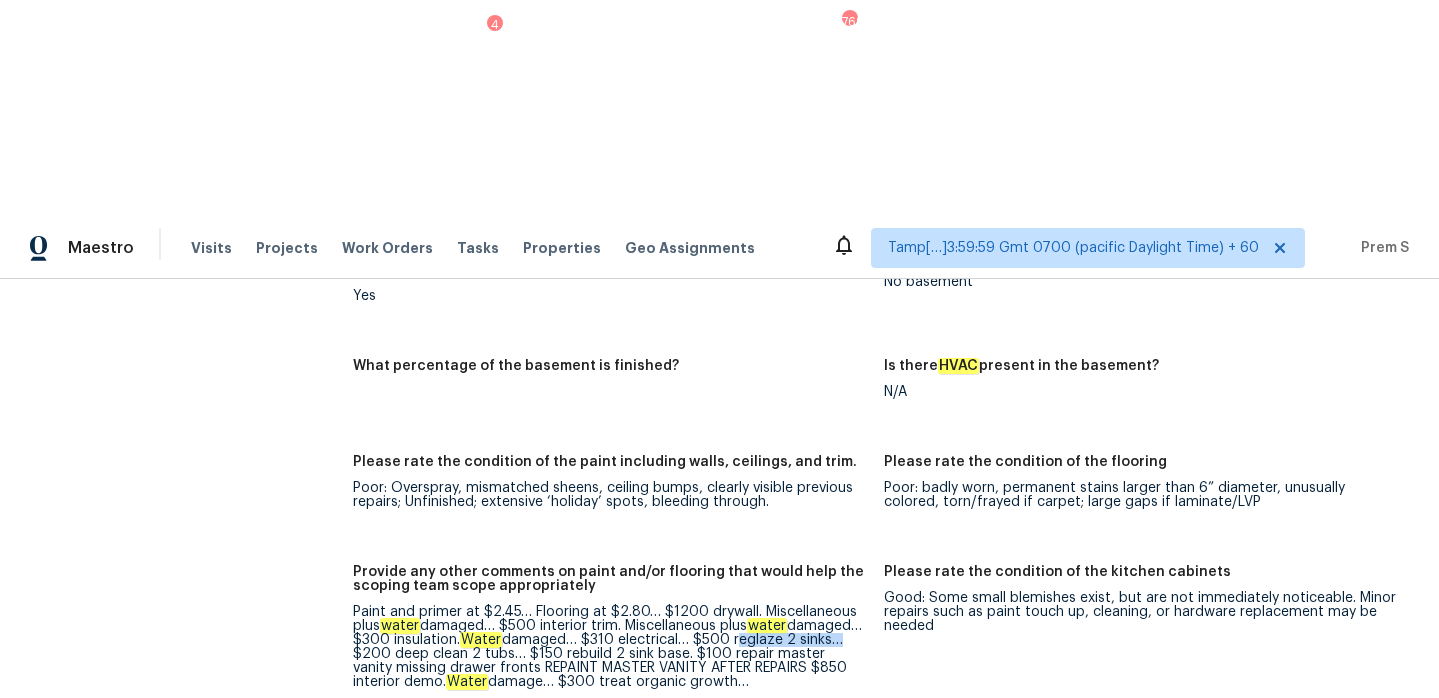 click on "Provide any other comments on paint and/or flooring that would help the scoping team scope appropriately Paint and primer at $2.45…
Flooring at $2.80…
$1200 drywall. Miscellaneous plus  water  damaged…
$500 interior trim. Miscellaneous plus  water  damaged…
$300 insulation.  Water  damaged…
$310 electrical…
$500 reglaze 2 sinks…
$200 deep clean 2 tubs…
$150 rebuild 2 sink base.
$100 repair master vanity missing drawer fronts
REPAINT MASTER VANITY AFTER REPAIRS
$850 interior demo.  Water  damage…
$300 treat organic growth…" at bounding box center [618, 643] 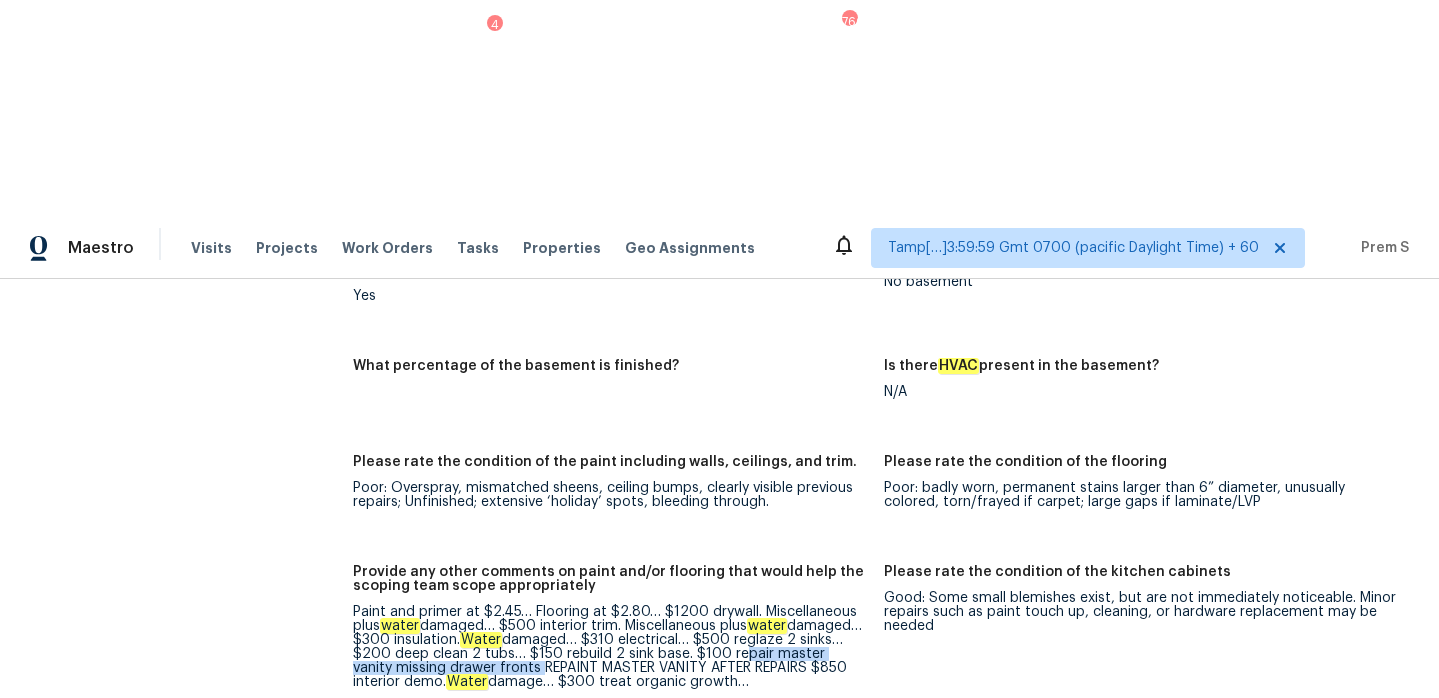 drag, startPoint x: 789, startPoint y: 412, endPoint x: 588, endPoint y: 425, distance: 201.41995 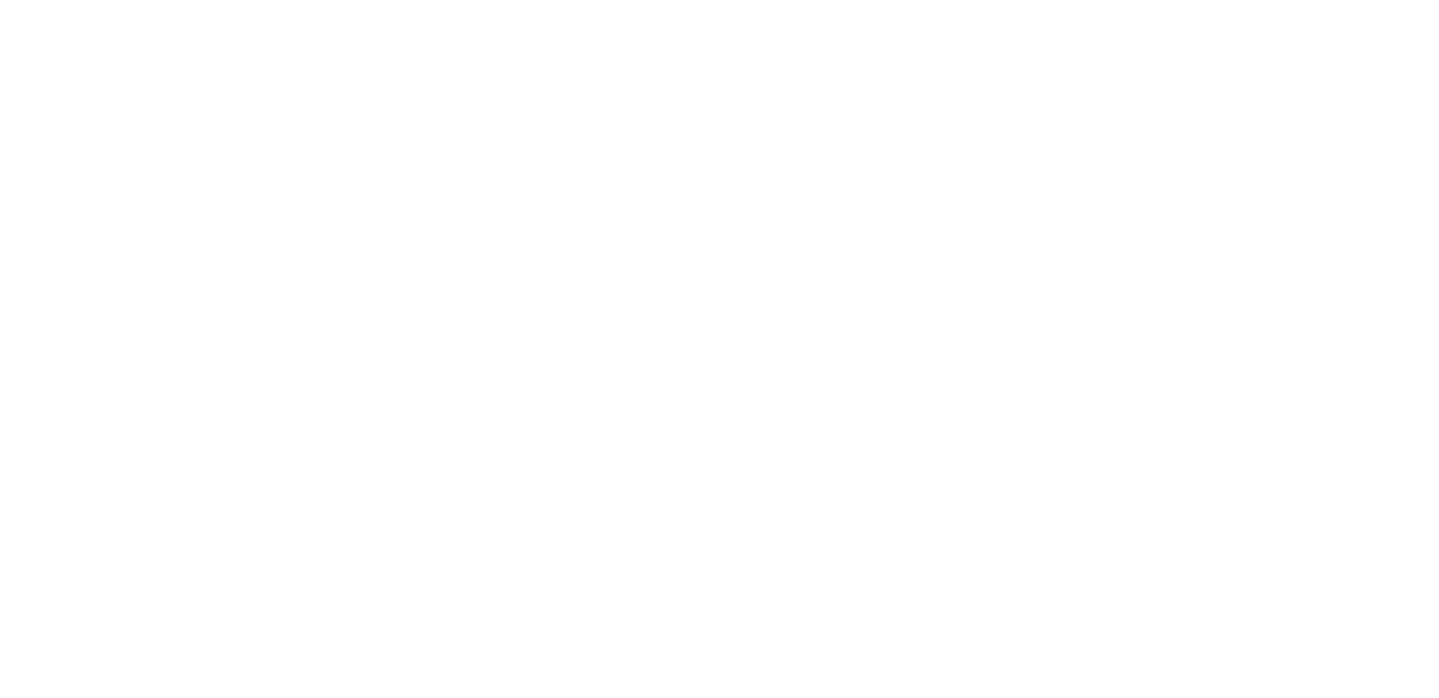 scroll, scrollTop: 0, scrollLeft: 0, axis: both 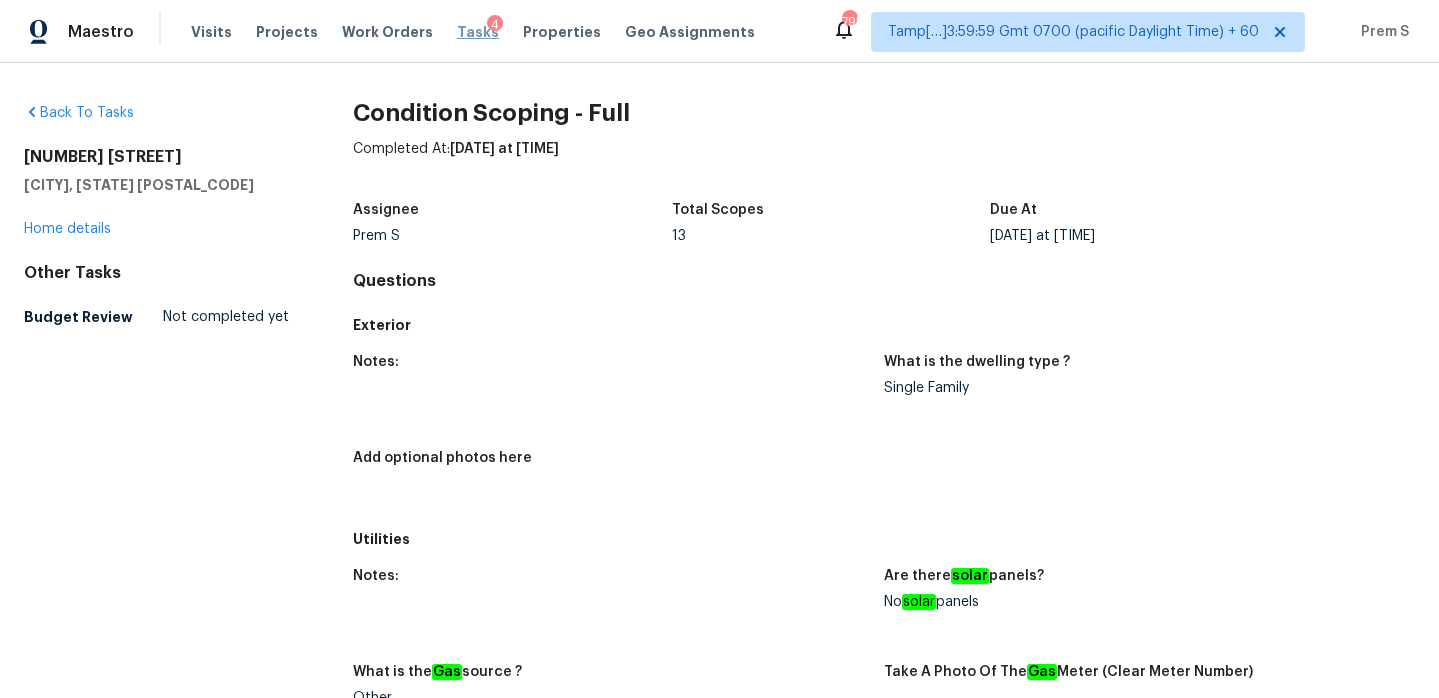 click on "Tasks" at bounding box center [478, 32] 